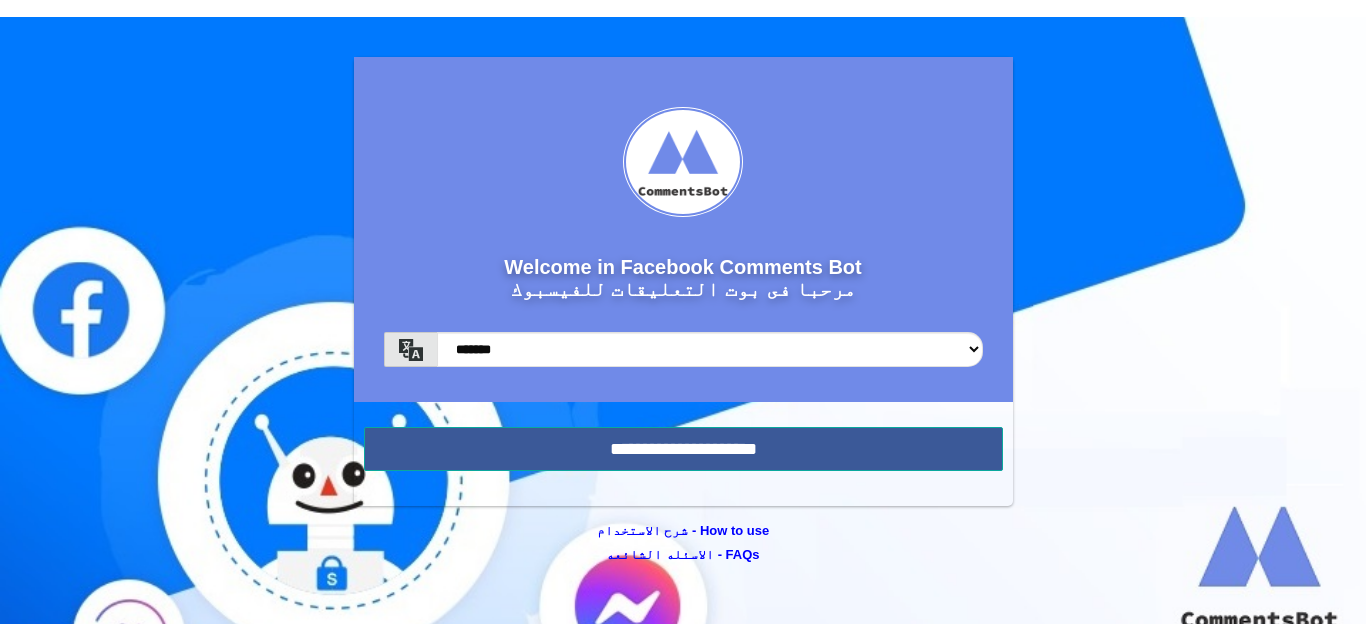 scroll, scrollTop: 0, scrollLeft: 0, axis: both 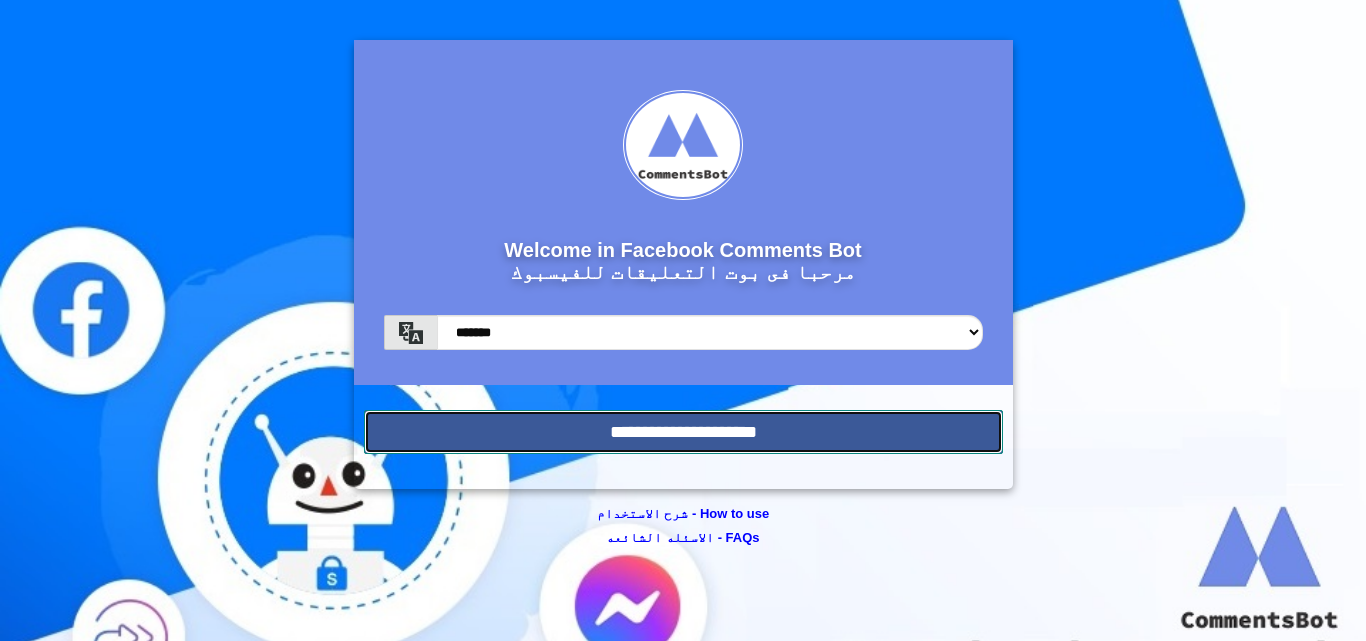 click on "**********" at bounding box center (683, 432) 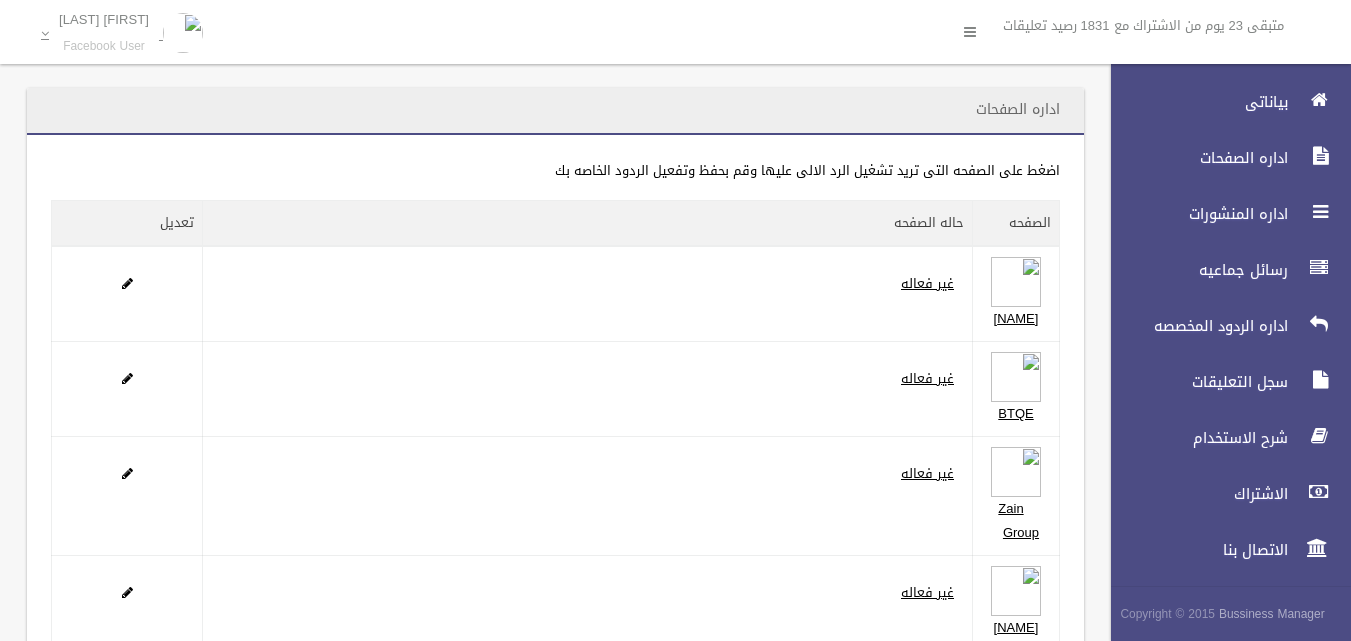 scroll, scrollTop: 0, scrollLeft: 0, axis: both 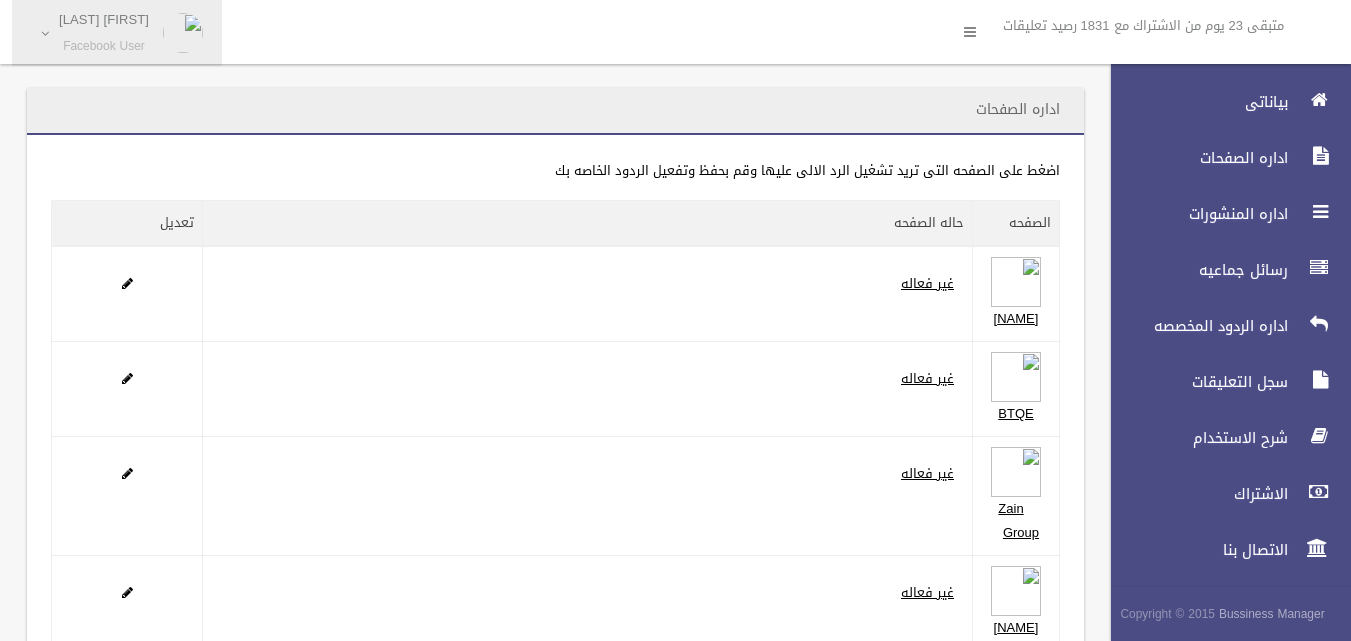 click on "Facebook User" at bounding box center [104, 46] 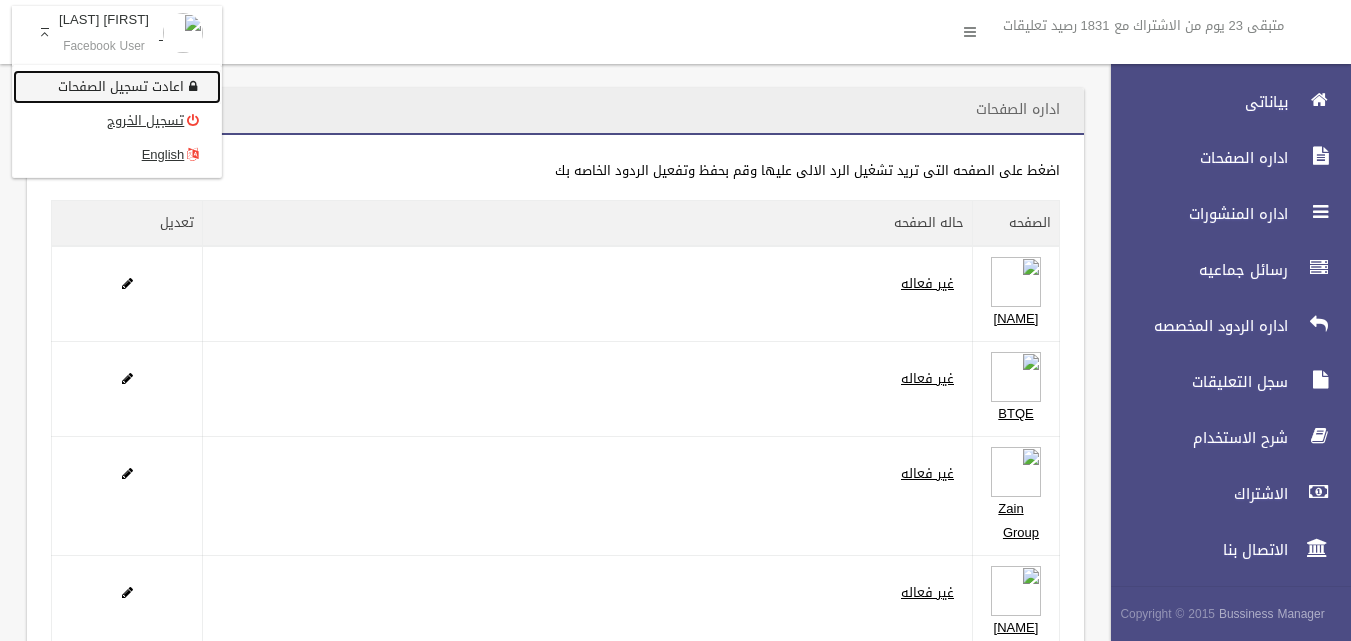 click on "اعادت تسجيل الصفحات" at bounding box center (117, 87) 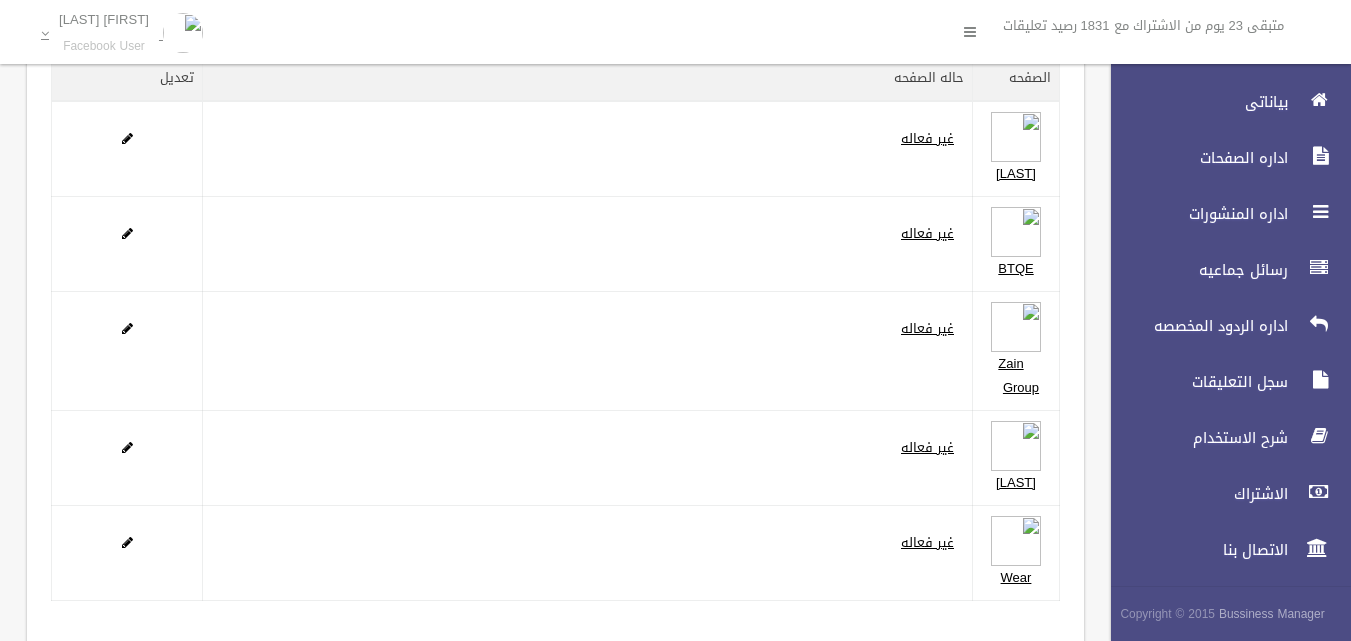 scroll, scrollTop: 0, scrollLeft: 0, axis: both 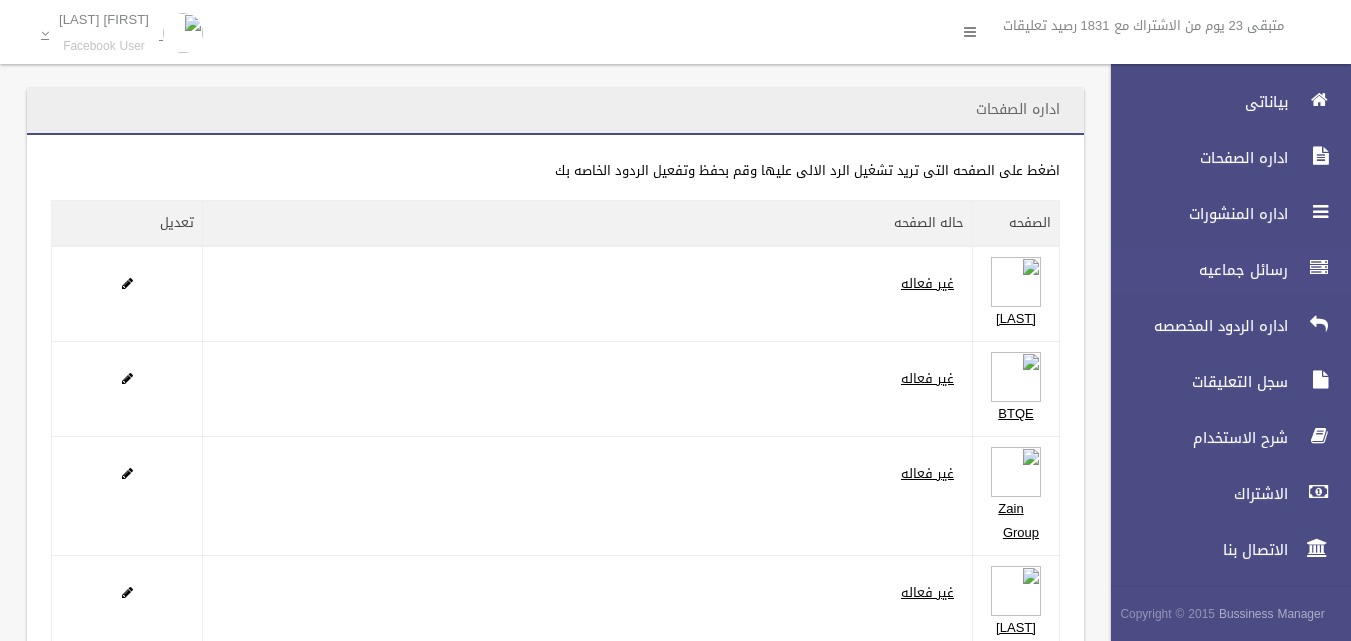 click on "رسائل جماعيه" at bounding box center (1194, 270) 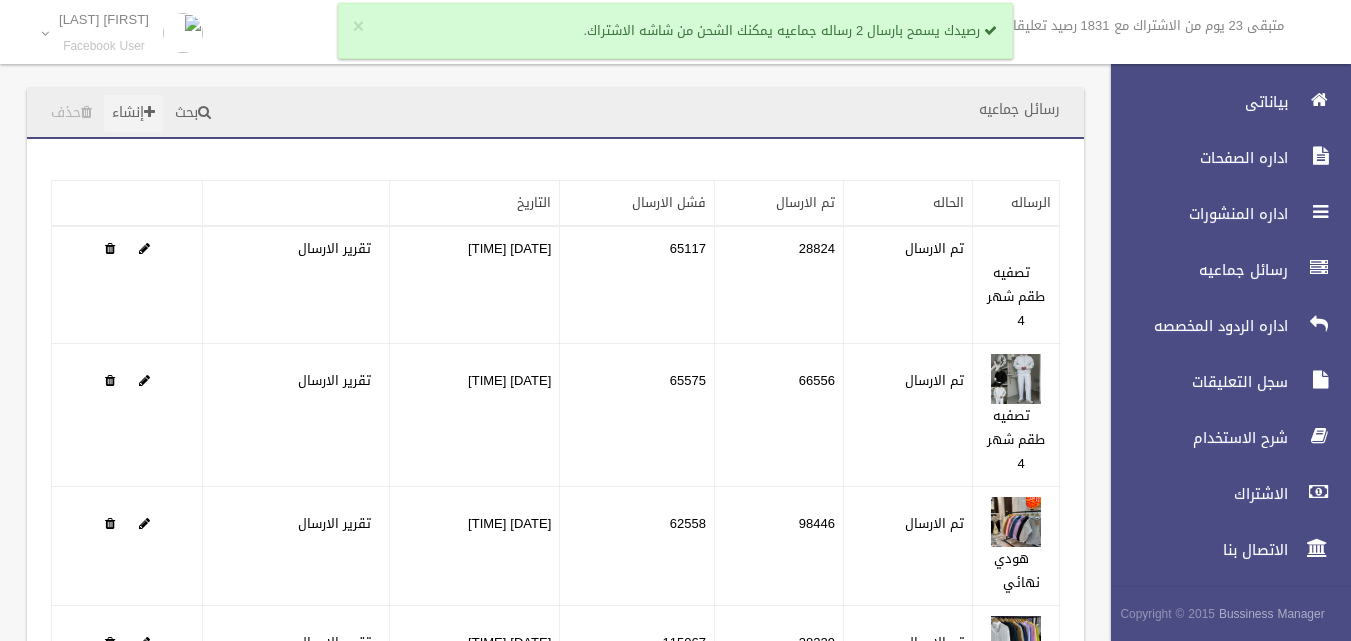 scroll, scrollTop: 0, scrollLeft: 0, axis: both 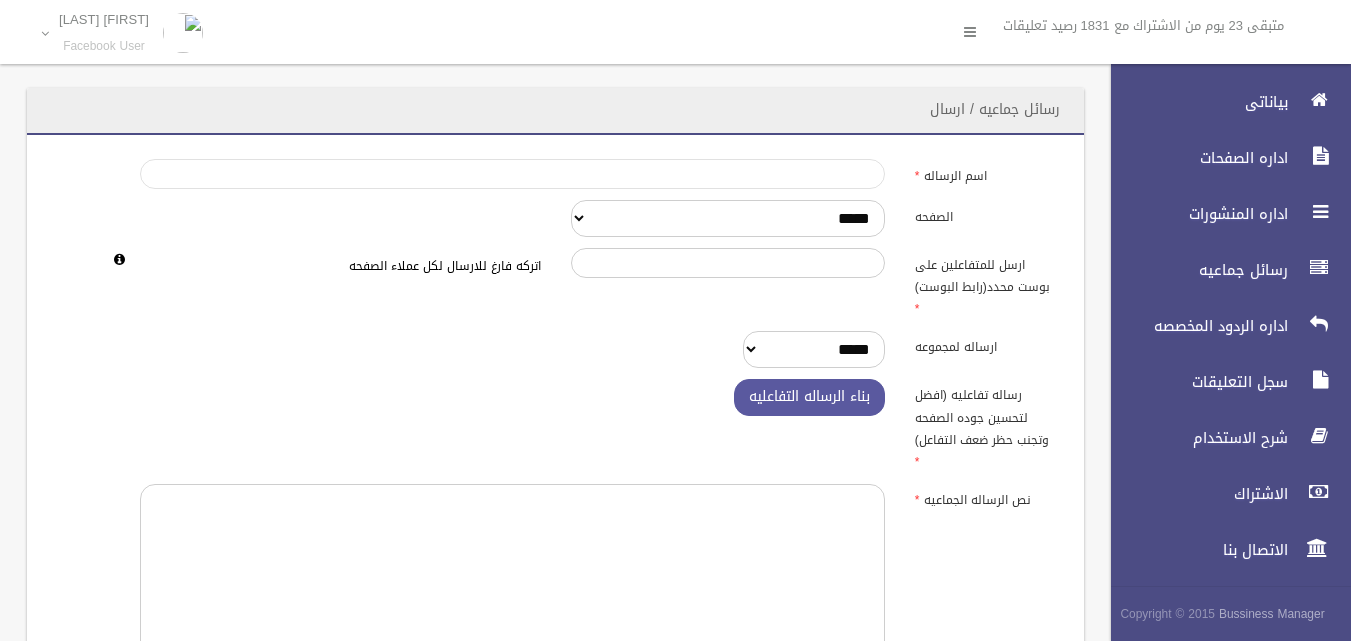 click on "اسم الرساله" at bounding box center [512, 174] 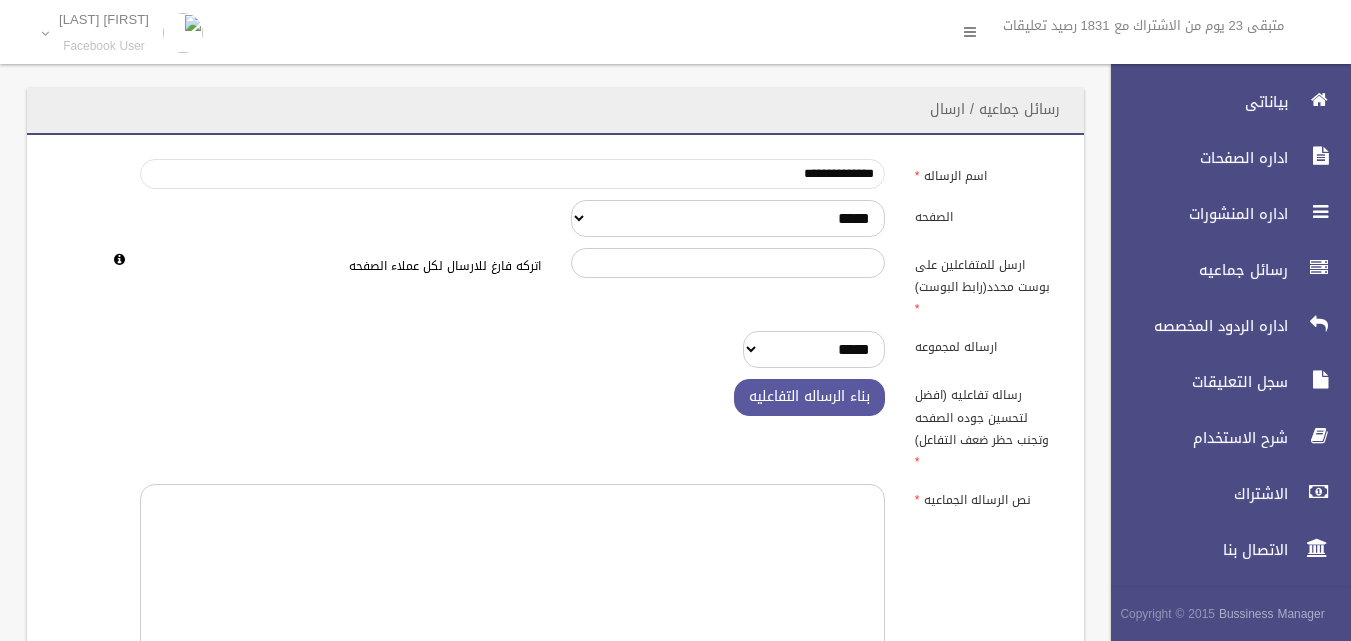 type on "**********" 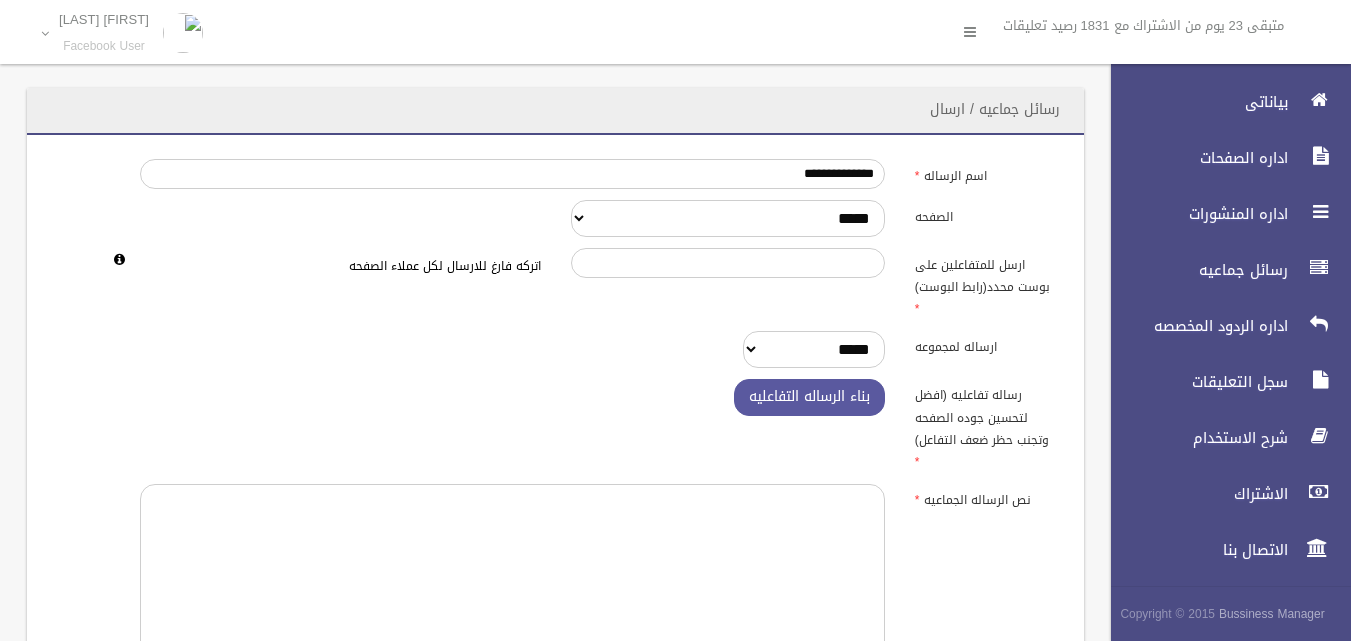 click on "**********" at bounding box center [555, 577] 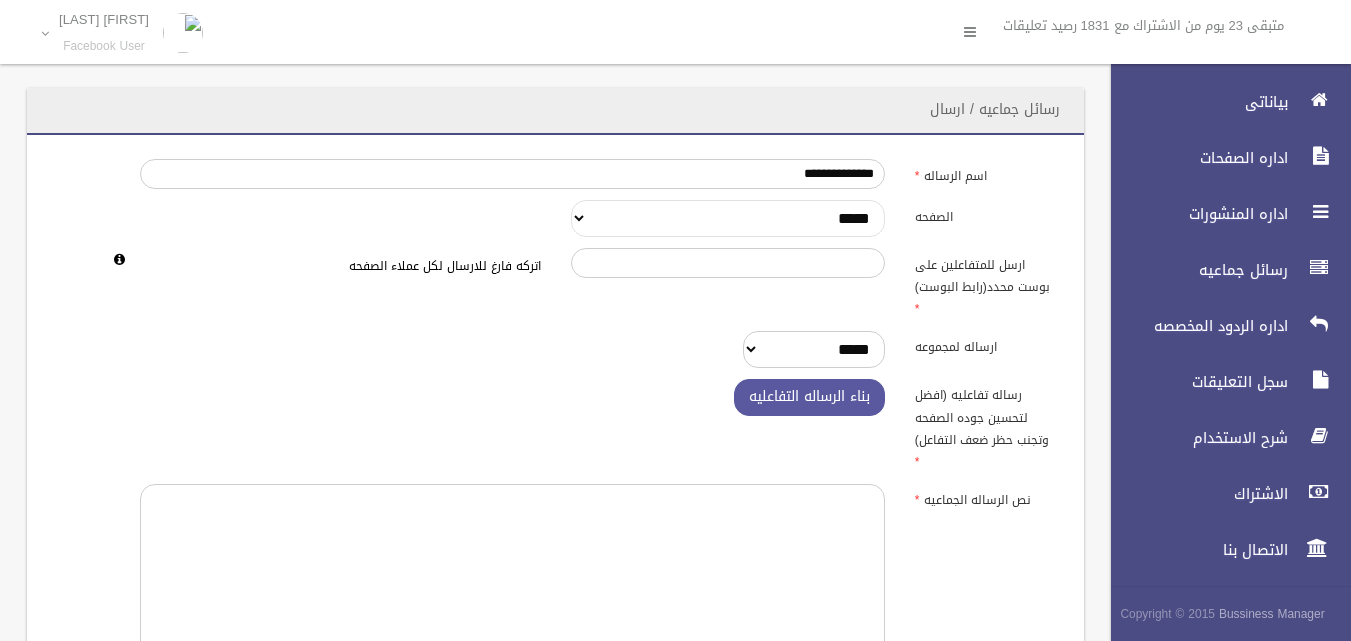 click on "**********" at bounding box center [728, 218] 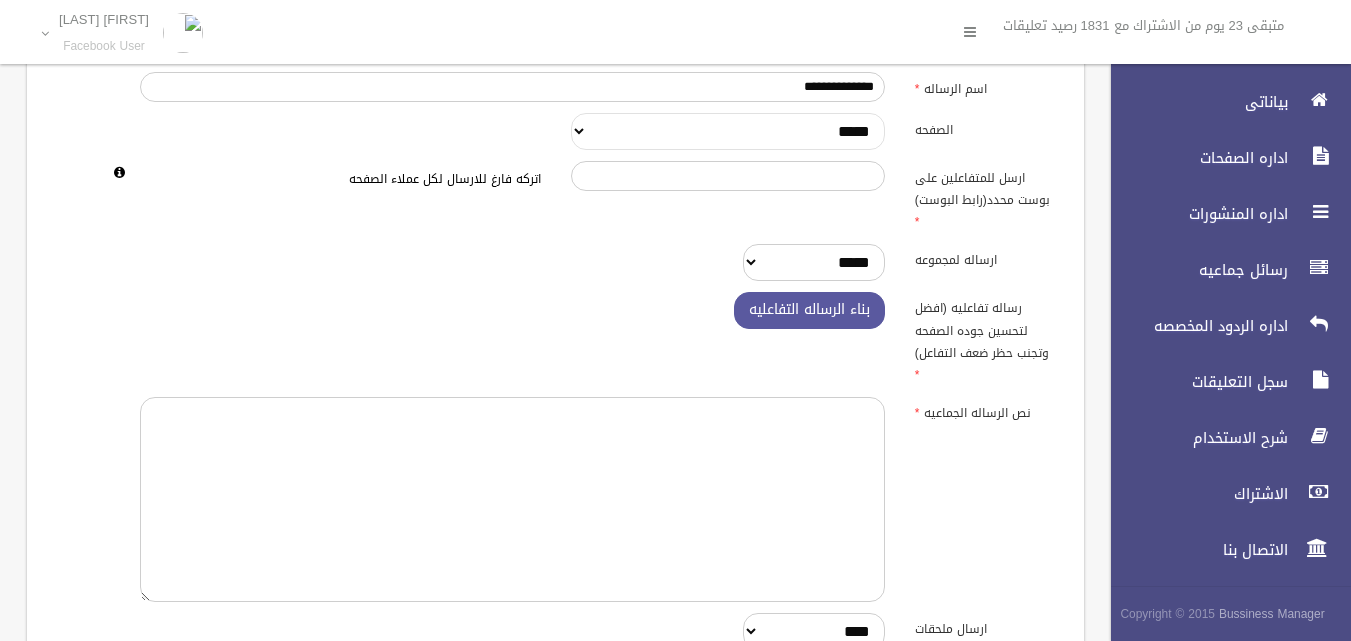 scroll, scrollTop: 200, scrollLeft: 0, axis: vertical 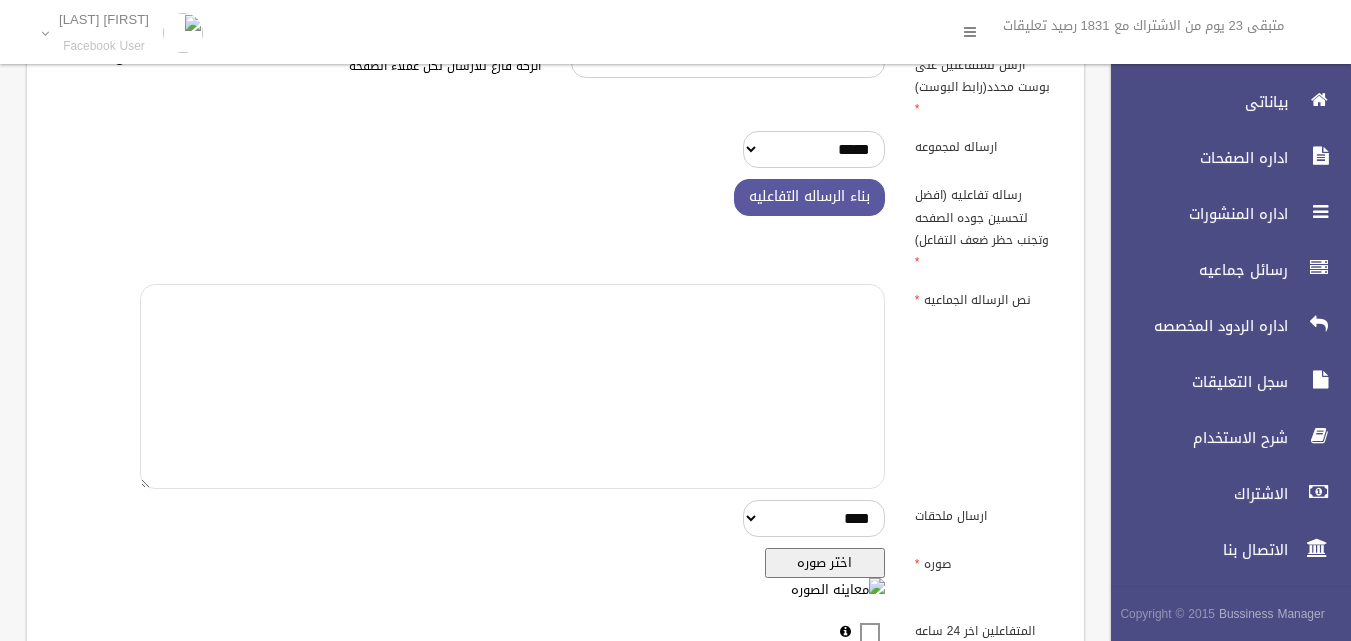 click at bounding box center (512, 386) 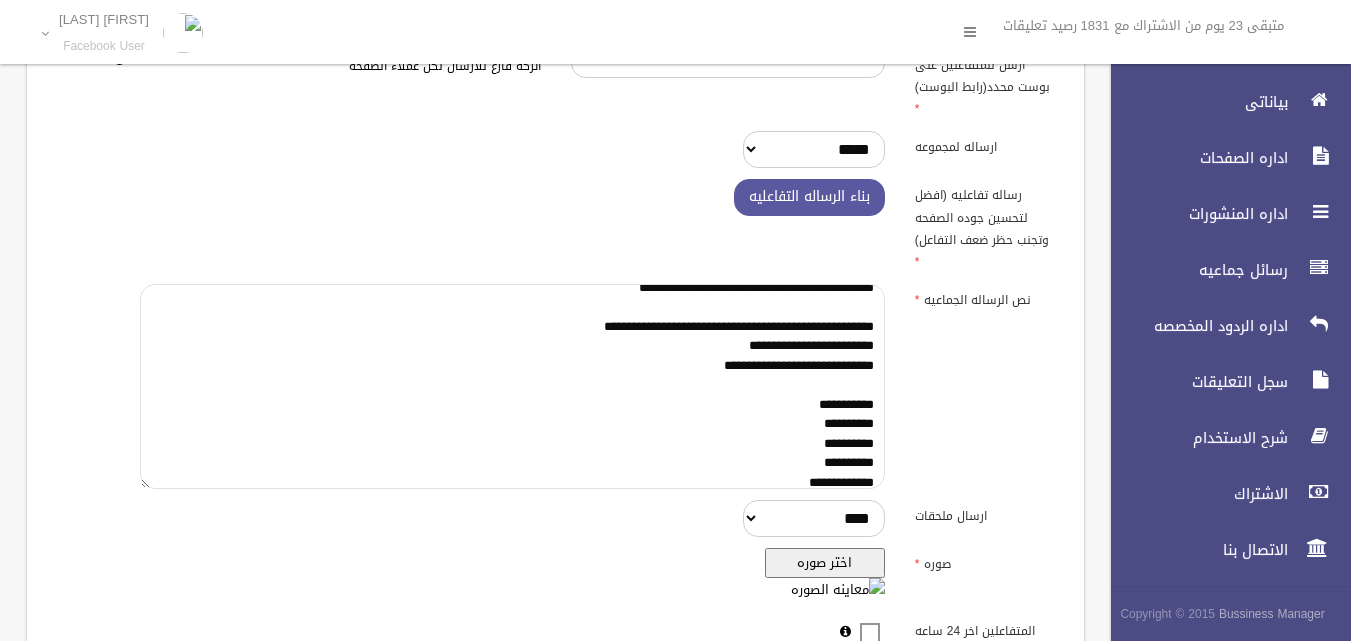 scroll, scrollTop: 0, scrollLeft: 0, axis: both 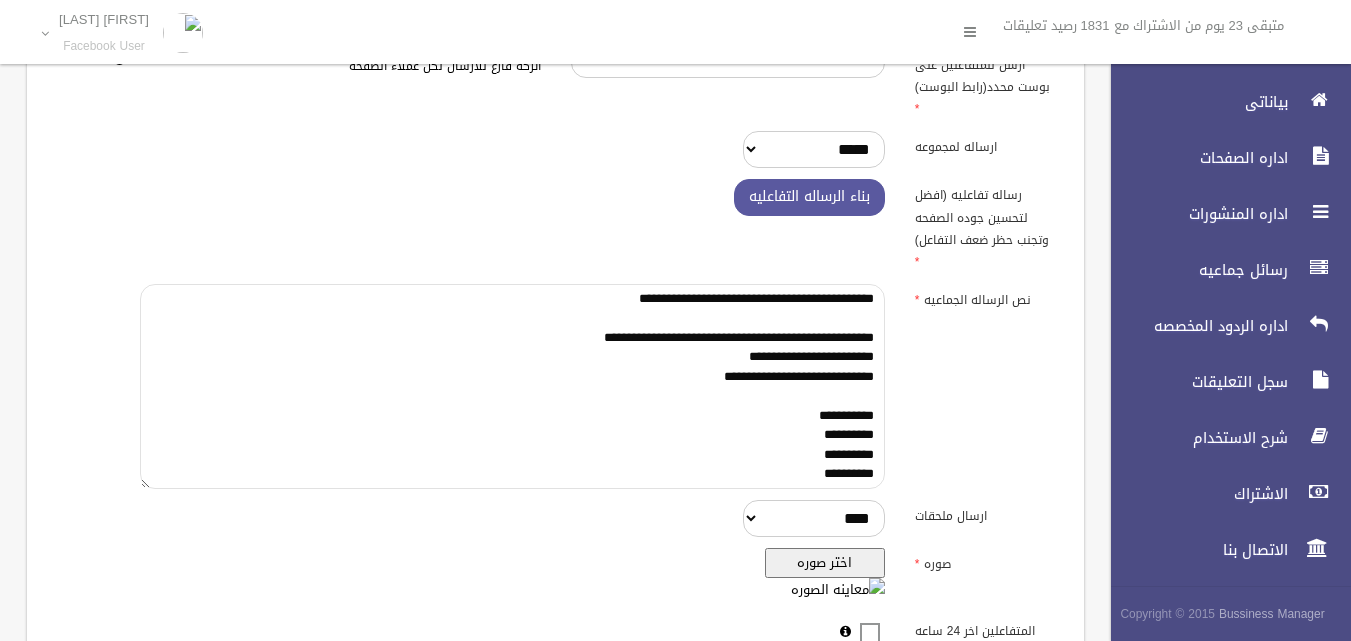 click on "**********" at bounding box center (512, 386) 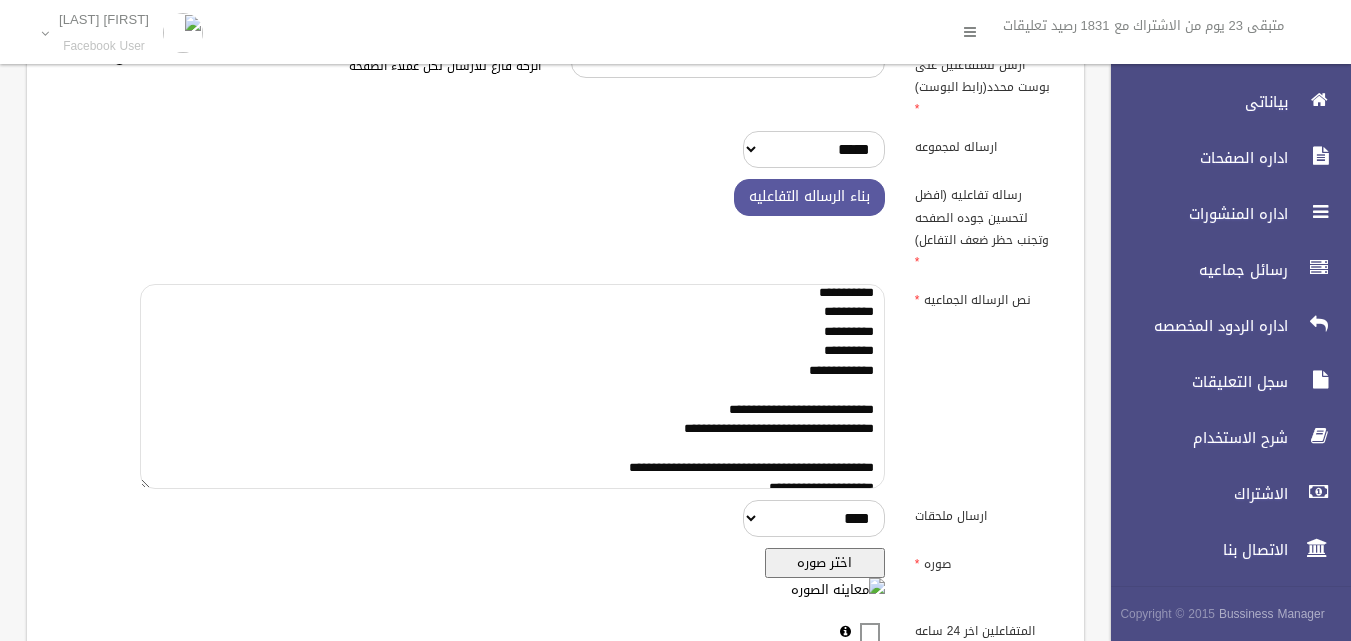 scroll, scrollTop: 136, scrollLeft: 0, axis: vertical 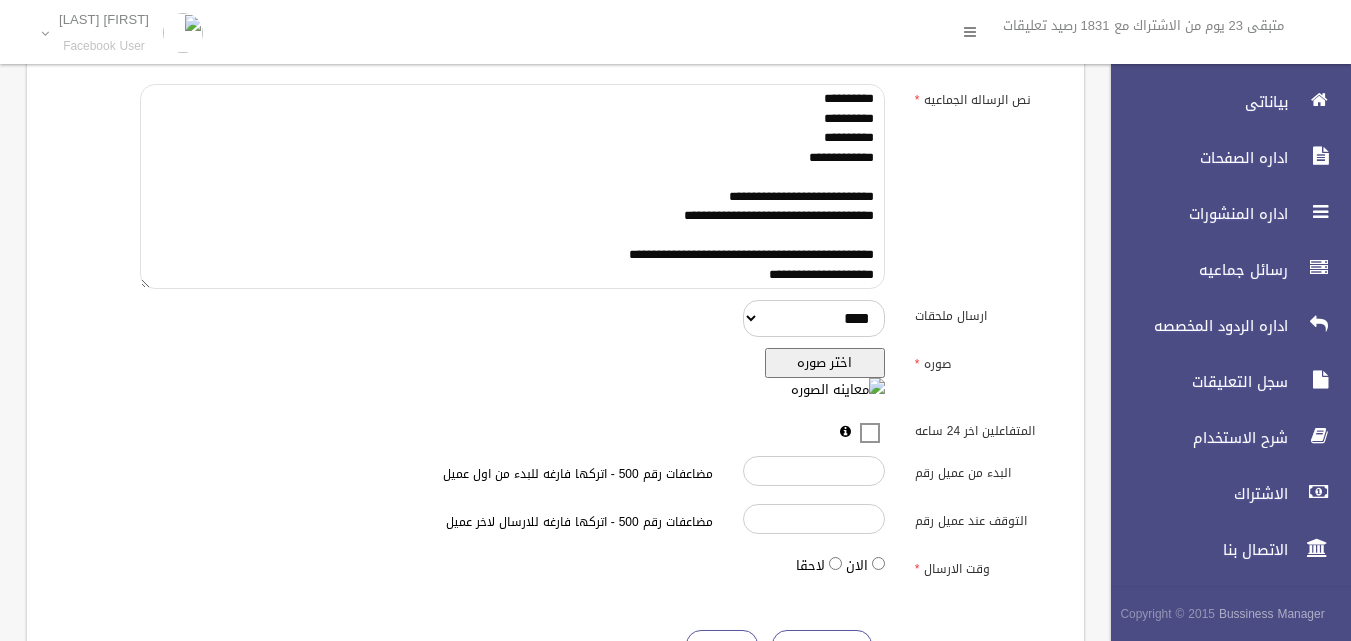type on "**********" 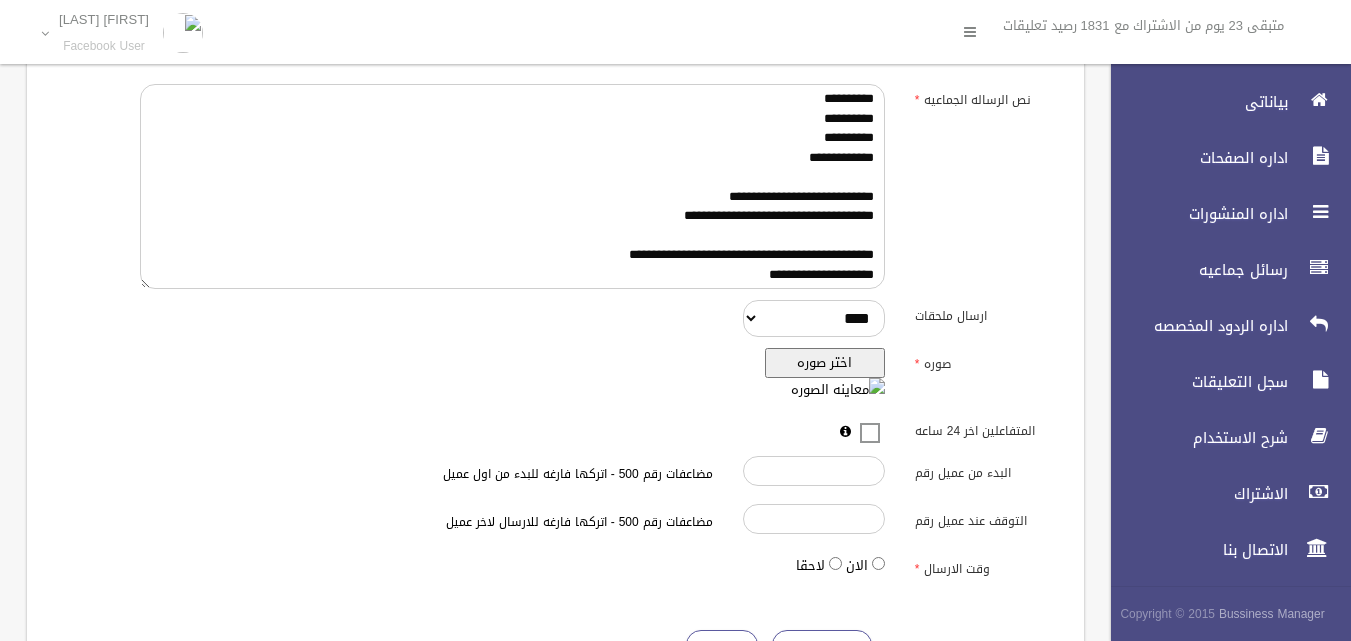 click on "اختر صوره" at bounding box center [825, 363] 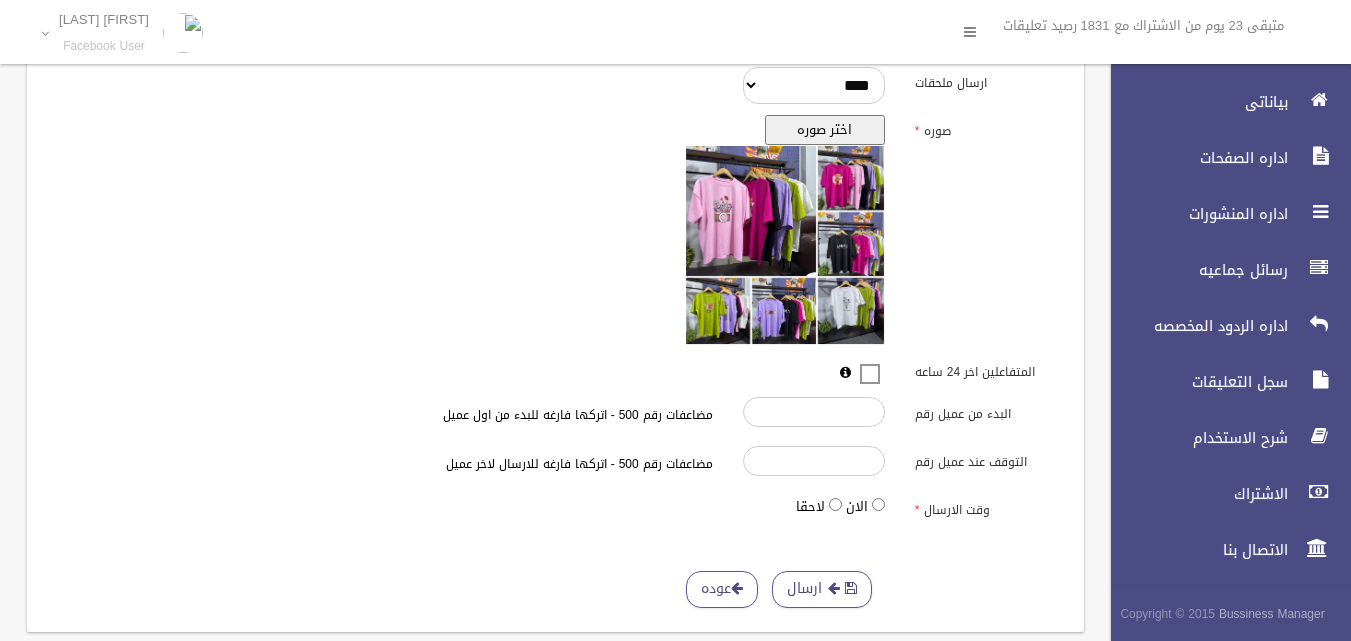 scroll, scrollTop: 650, scrollLeft: 0, axis: vertical 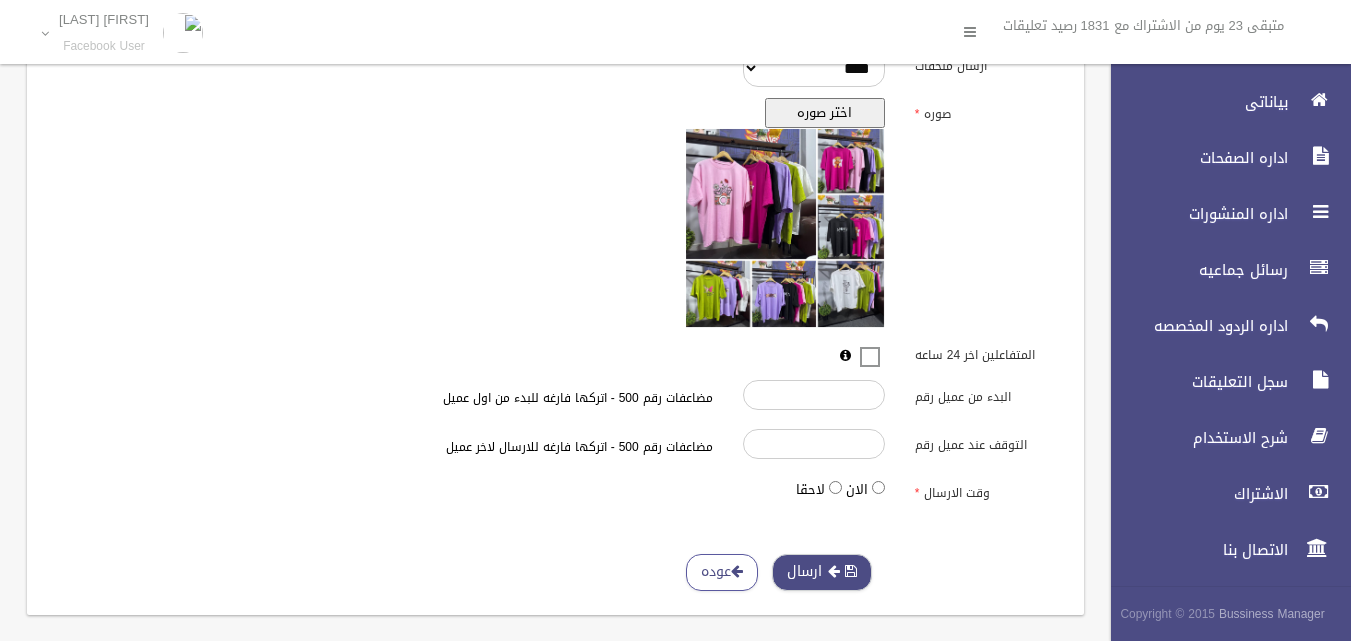 click at bounding box center [851, 571] 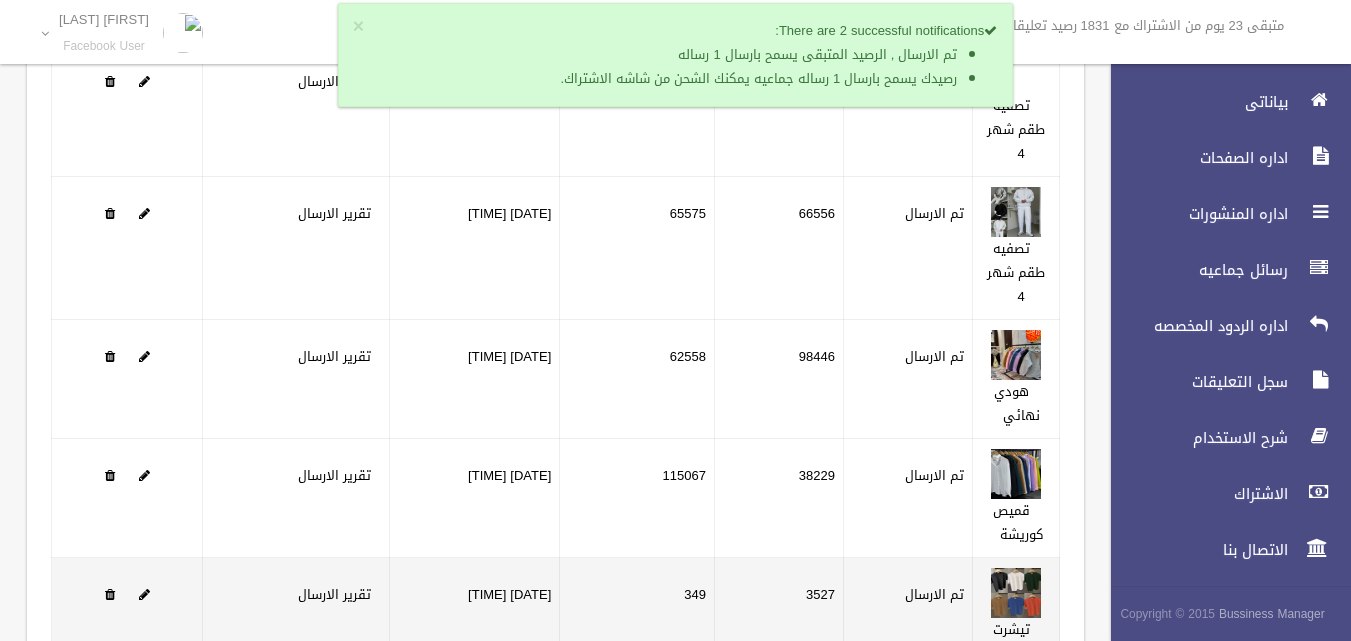 scroll, scrollTop: 390, scrollLeft: 0, axis: vertical 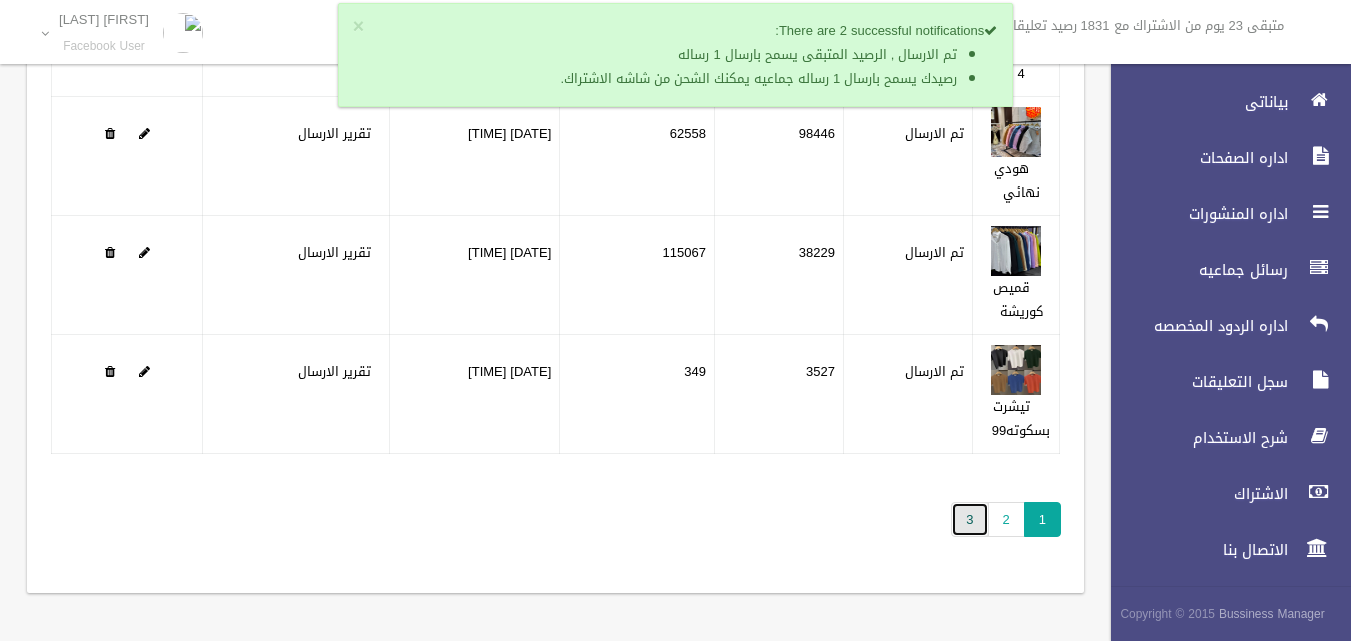 click on "3" at bounding box center [969, 519] 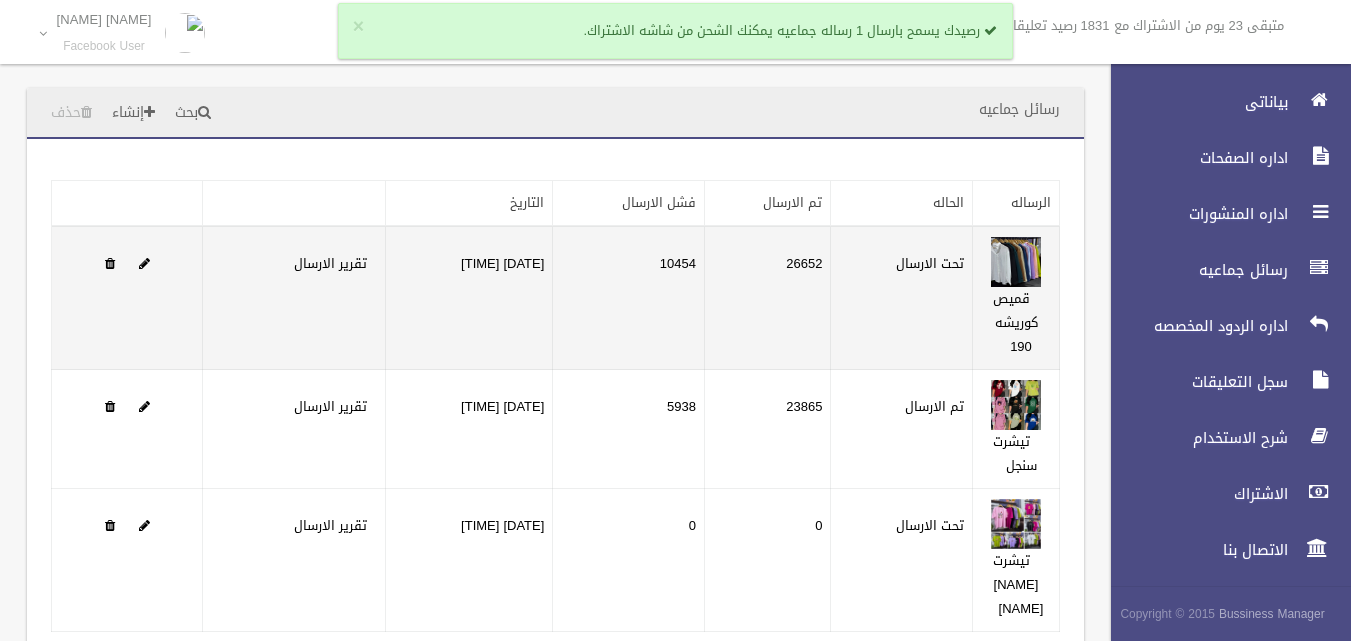 scroll, scrollTop: 0, scrollLeft: 0, axis: both 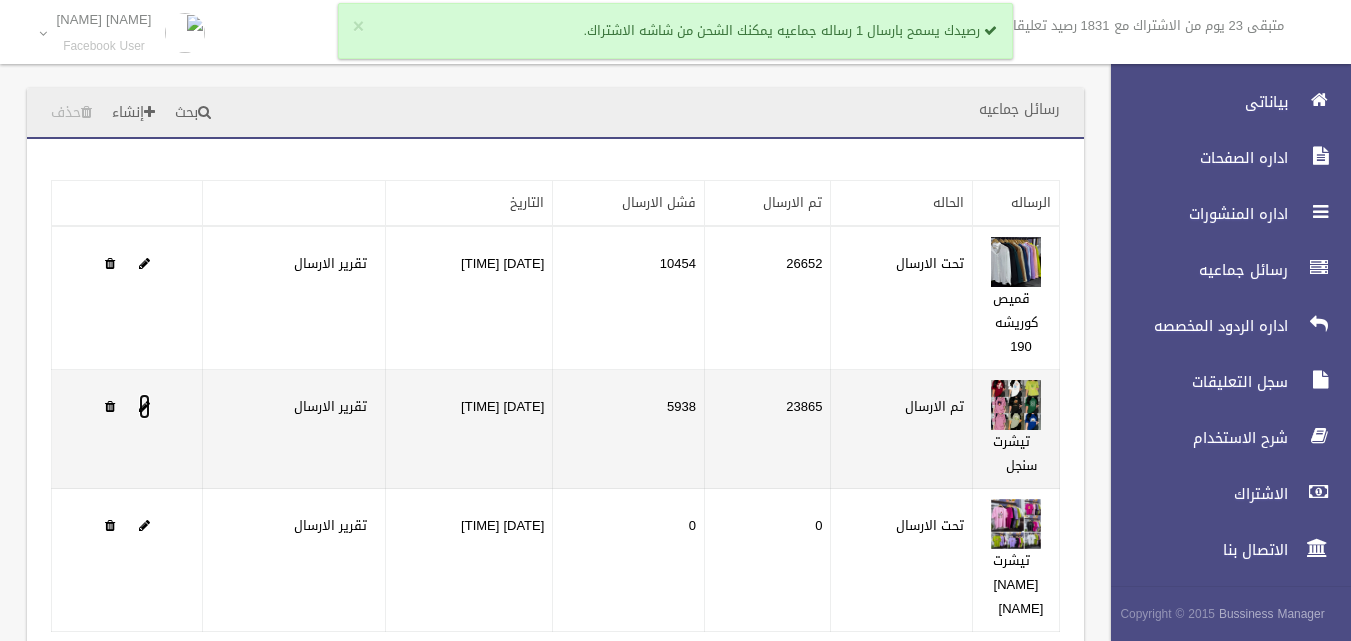 click at bounding box center [144, 406] 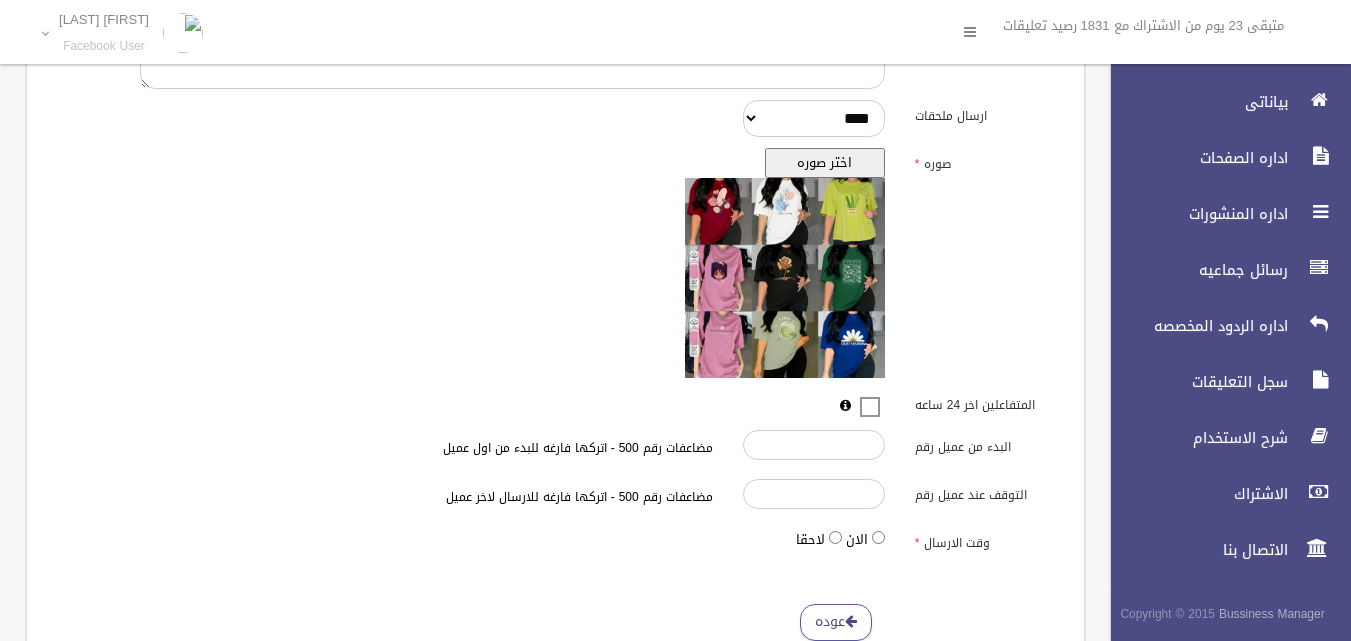scroll, scrollTop: 650, scrollLeft: 0, axis: vertical 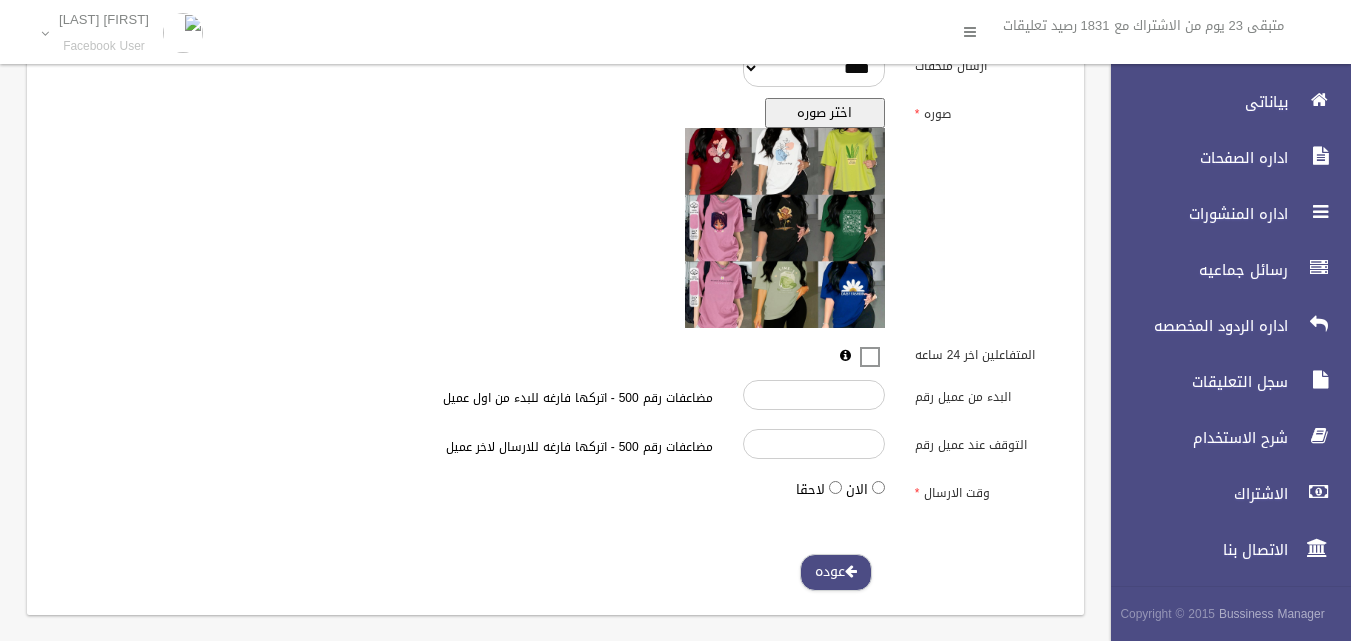 click on "عوده" at bounding box center [836, 572] 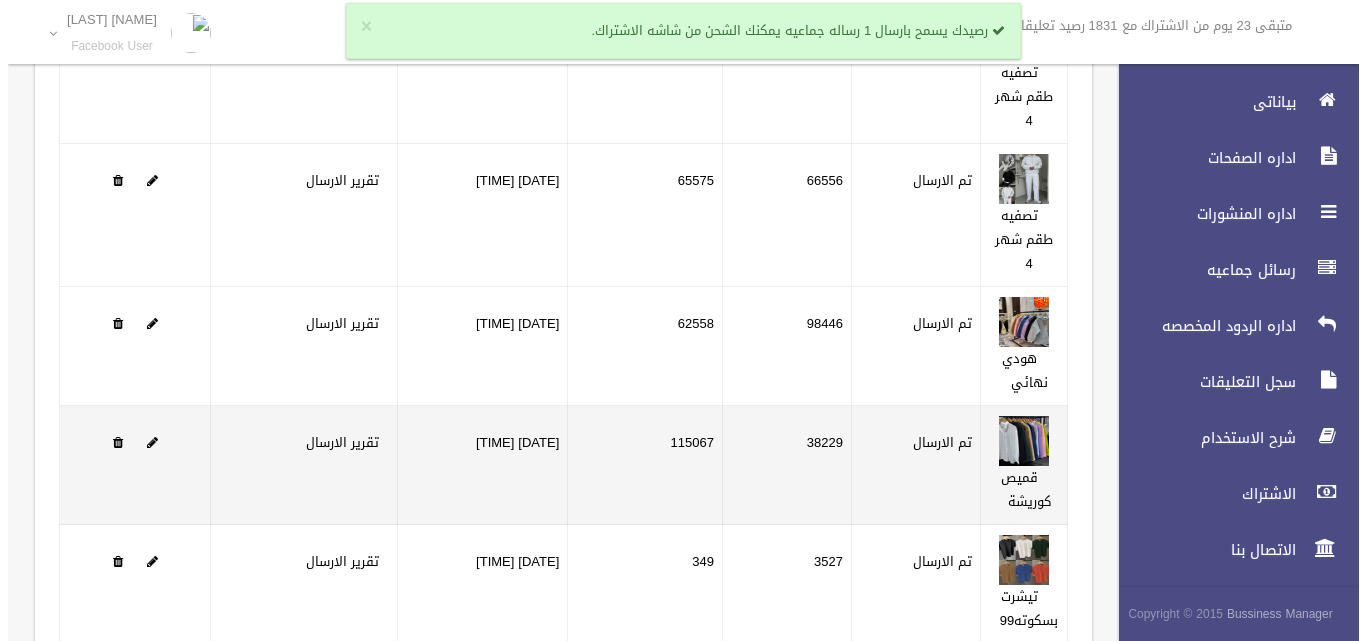 scroll, scrollTop: 100, scrollLeft: 0, axis: vertical 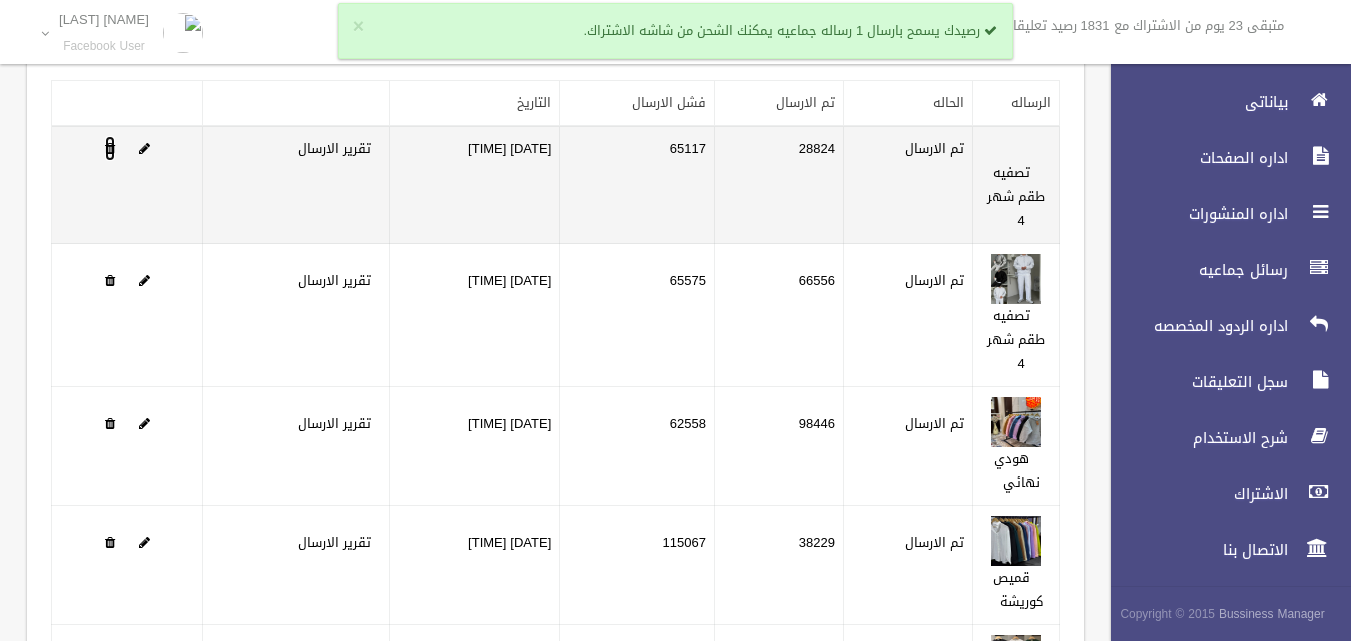click at bounding box center [110, 148] 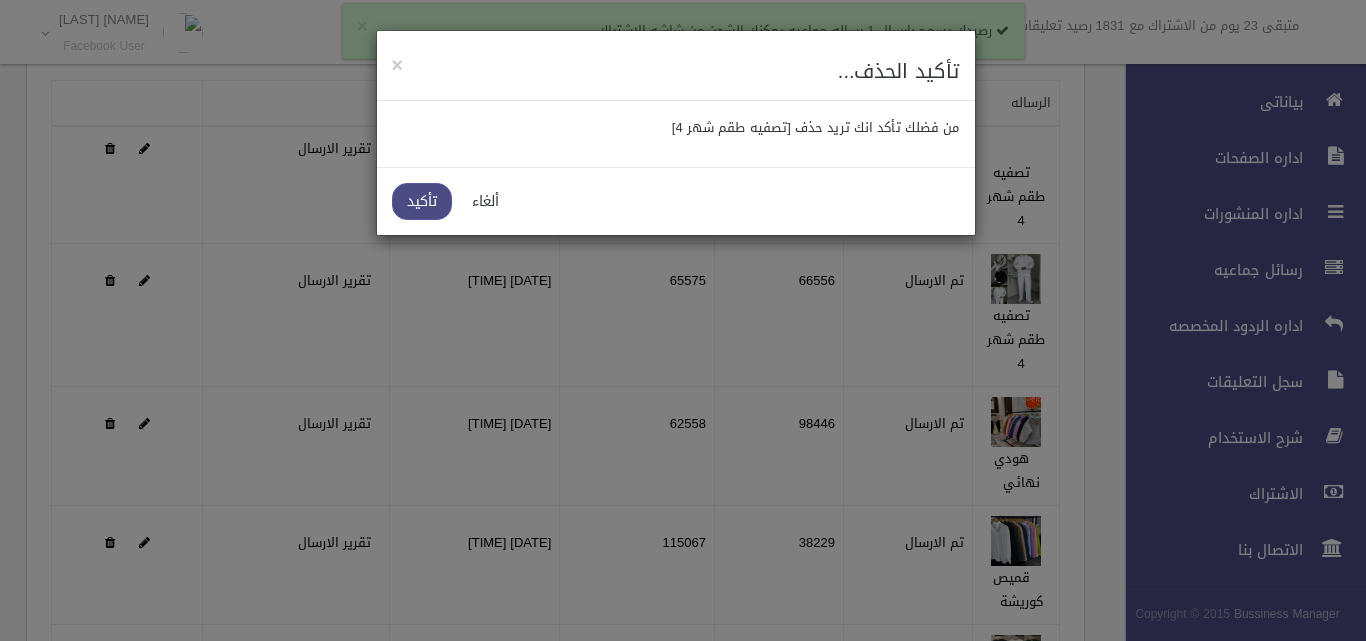 click on "تأكيد" at bounding box center (422, 201) 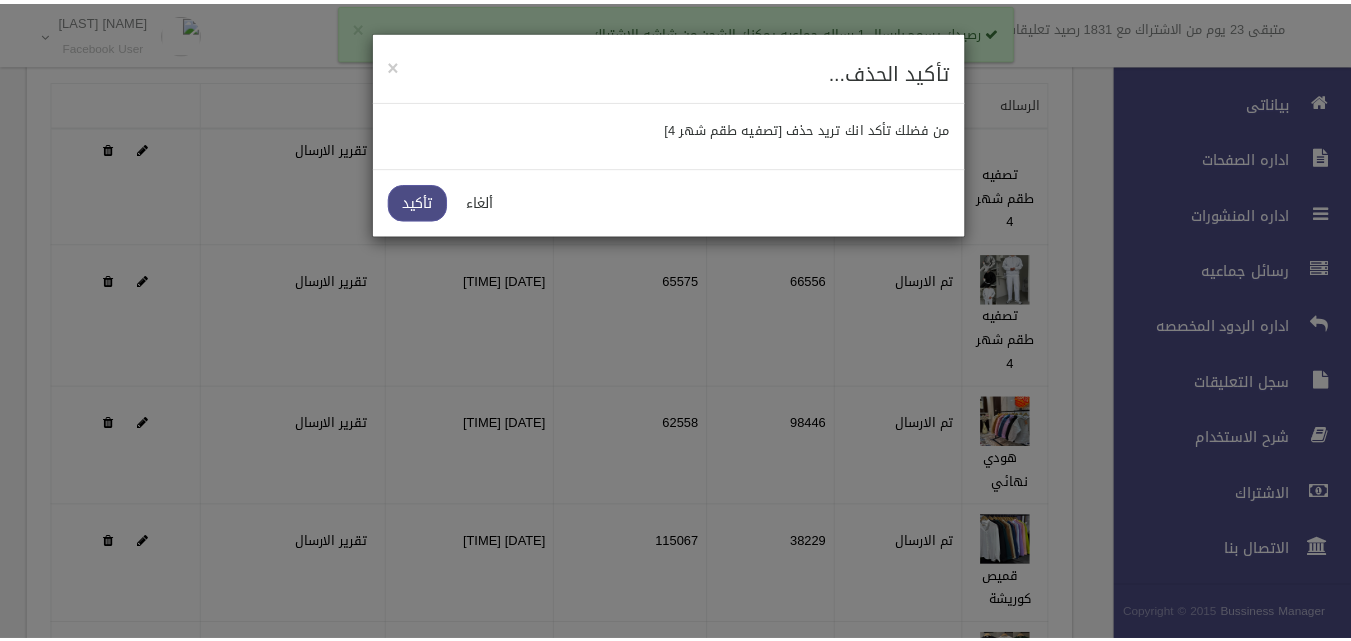 scroll, scrollTop: 0, scrollLeft: 0, axis: both 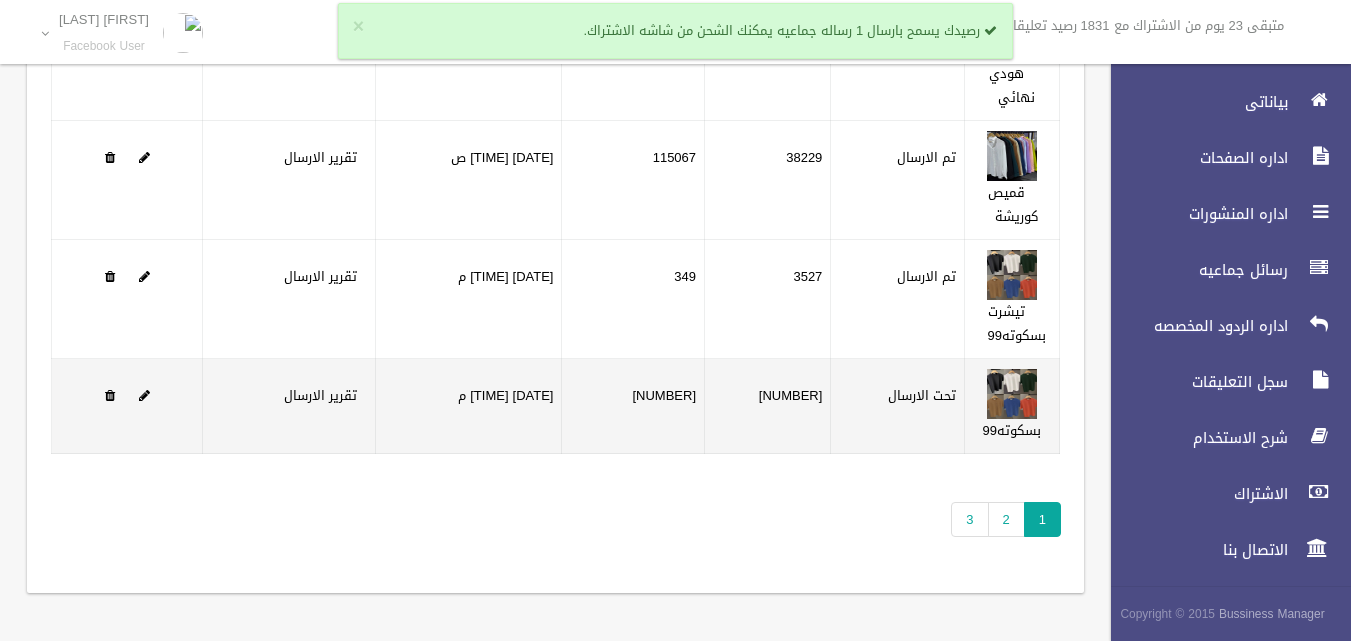 click at bounding box center (127, -58) 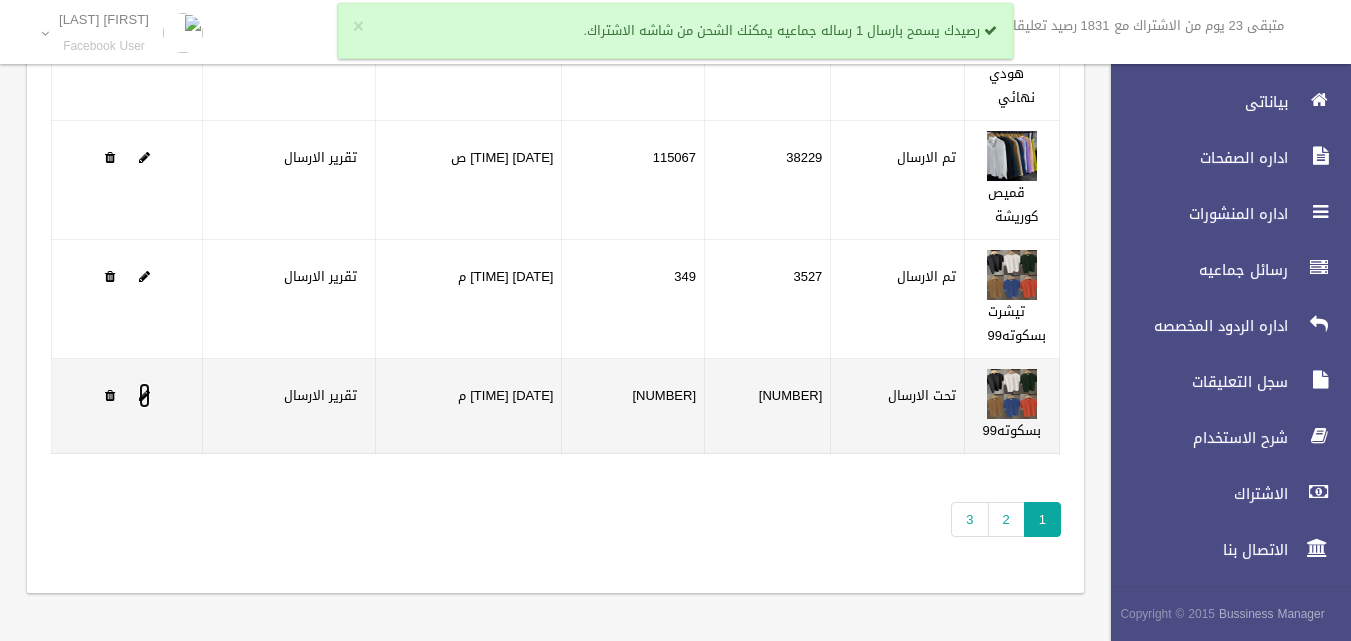 click at bounding box center [144, 395] 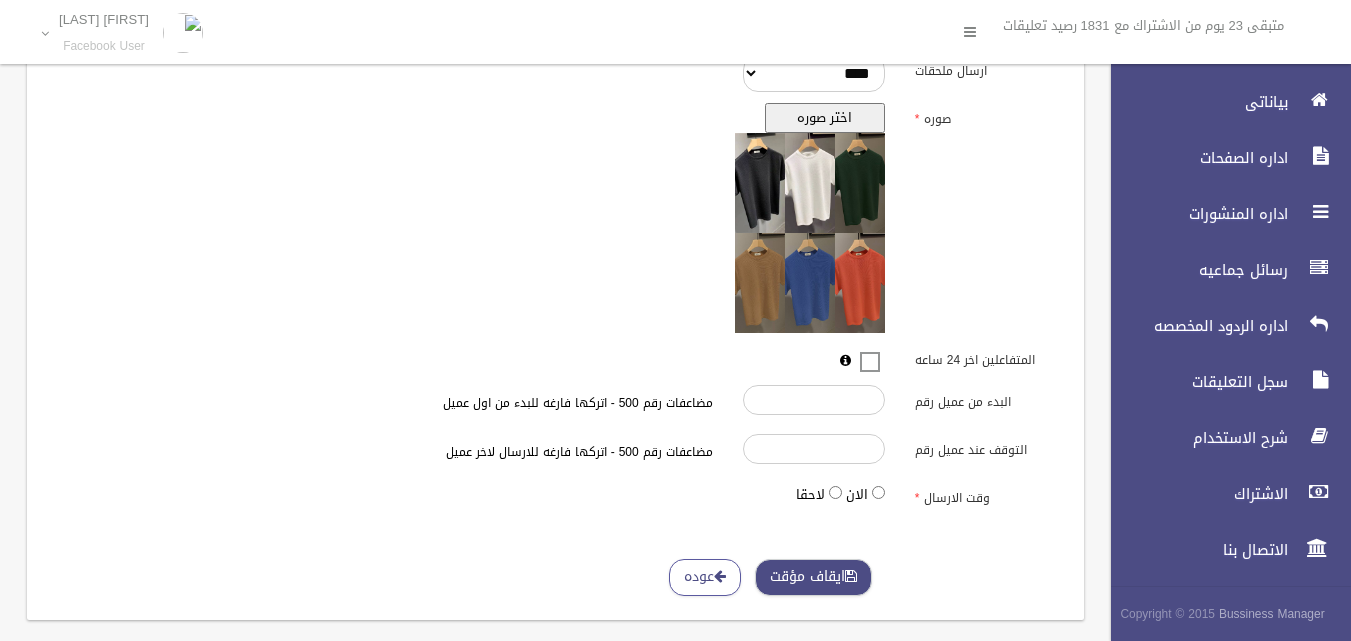 scroll, scrollTop: 650, scrollLeft: 0, axis: vertical 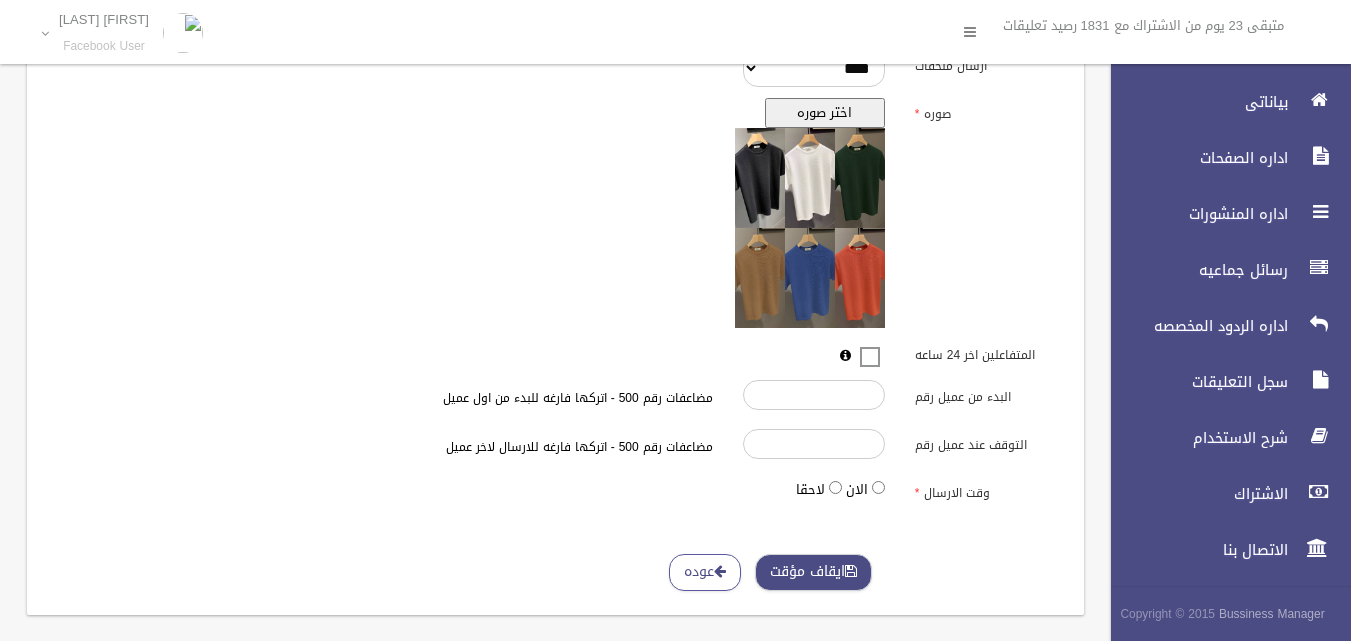 click on "ايقاف مؤقت" at bounding box center [813, 572] 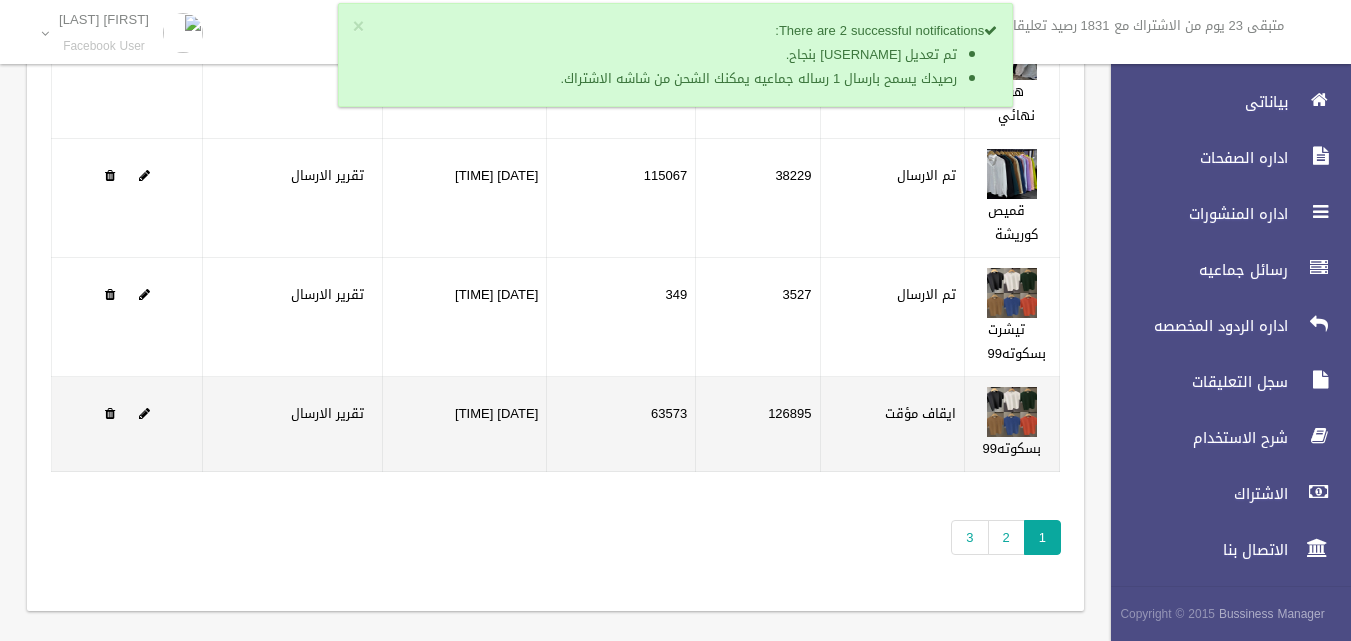 scroll, scrollTop: 344, scrollLeft: 0, axis: vertical 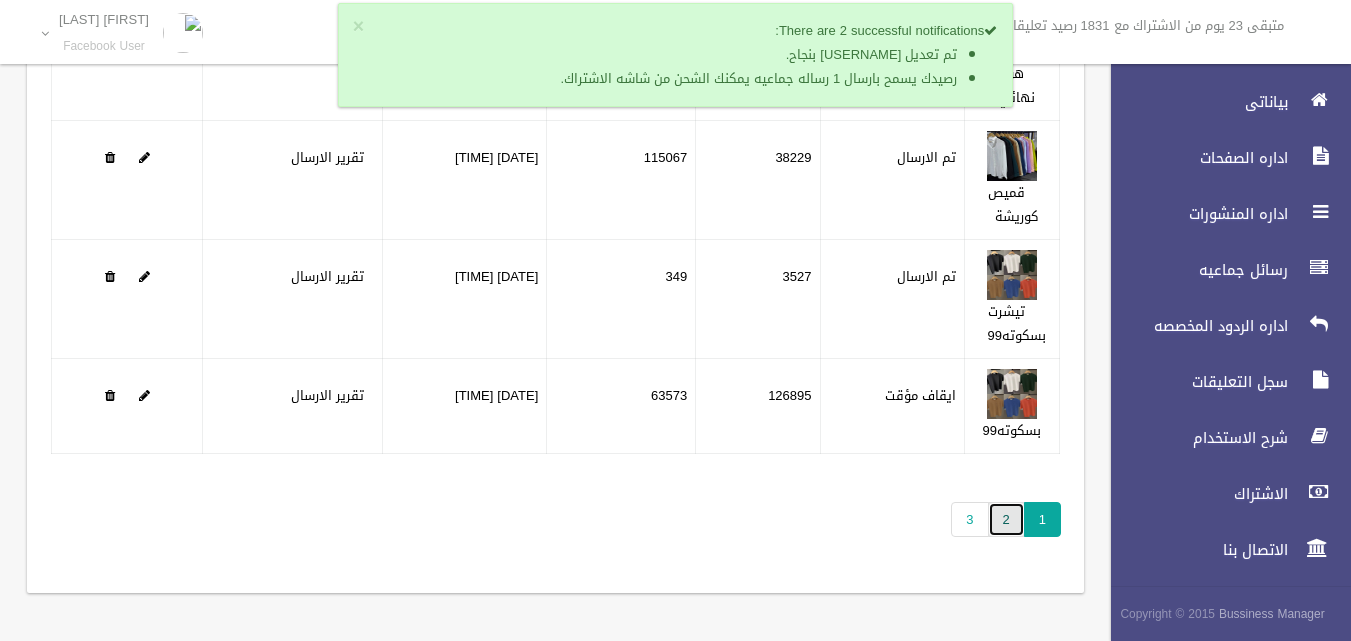 click on "2" at bounding box center [1006, 519] 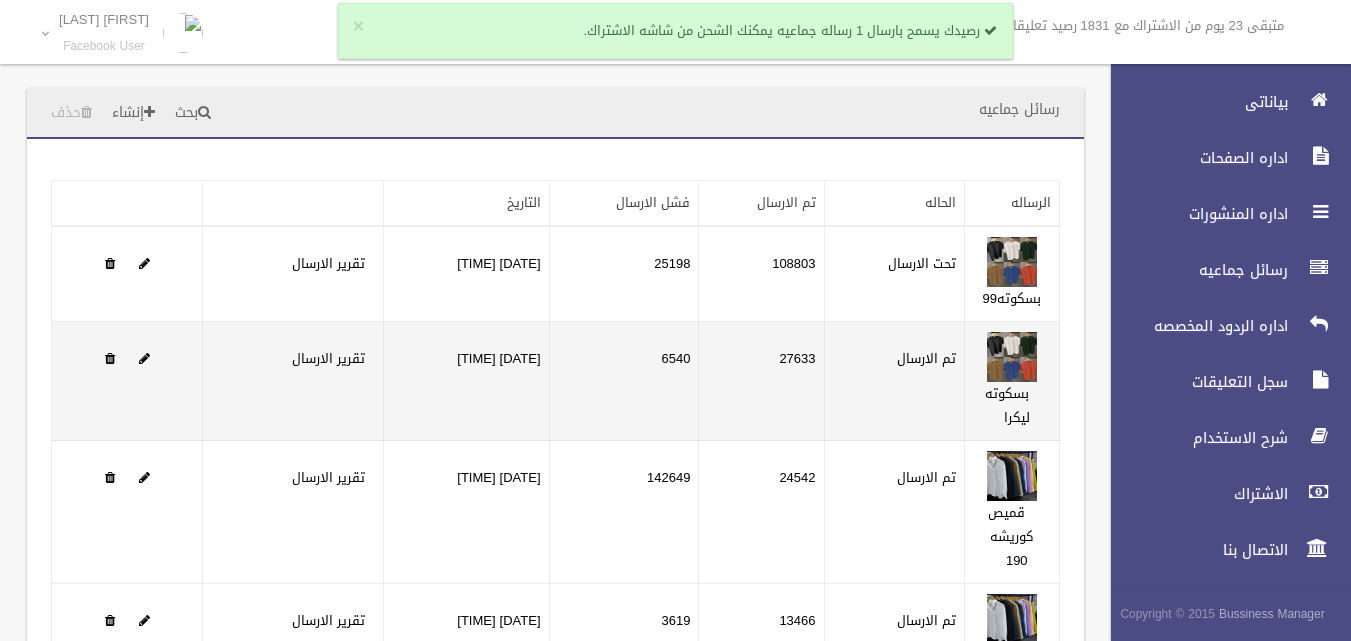 scroll, scrollTop: 0, scrollLeft: 0, axis: both 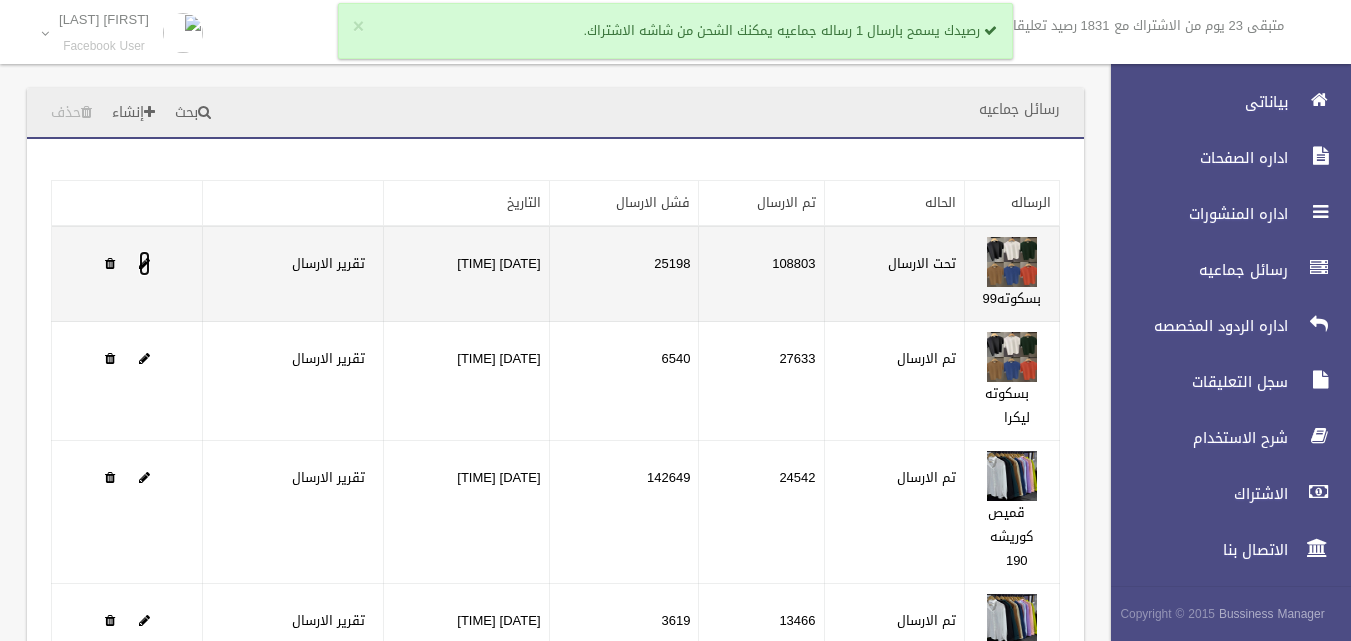 click at bounding box center (144, 263) 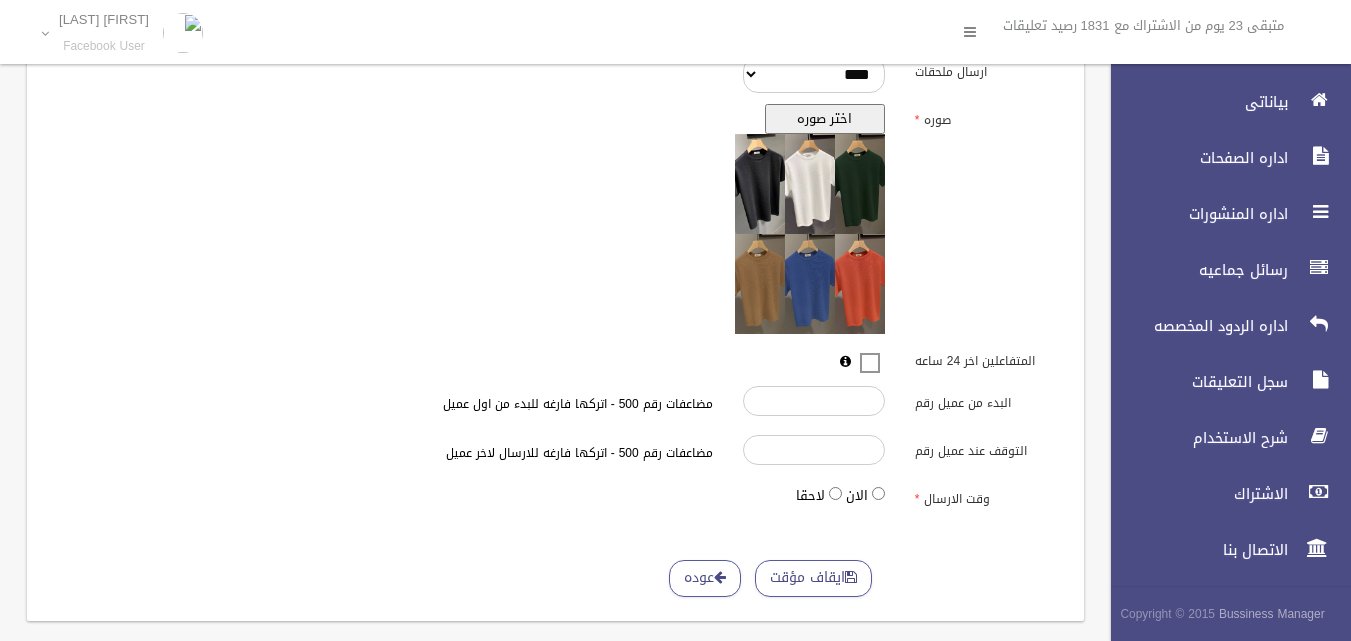 scroll, scrollTop: 650, scrollLeft: 0, axis: vertical 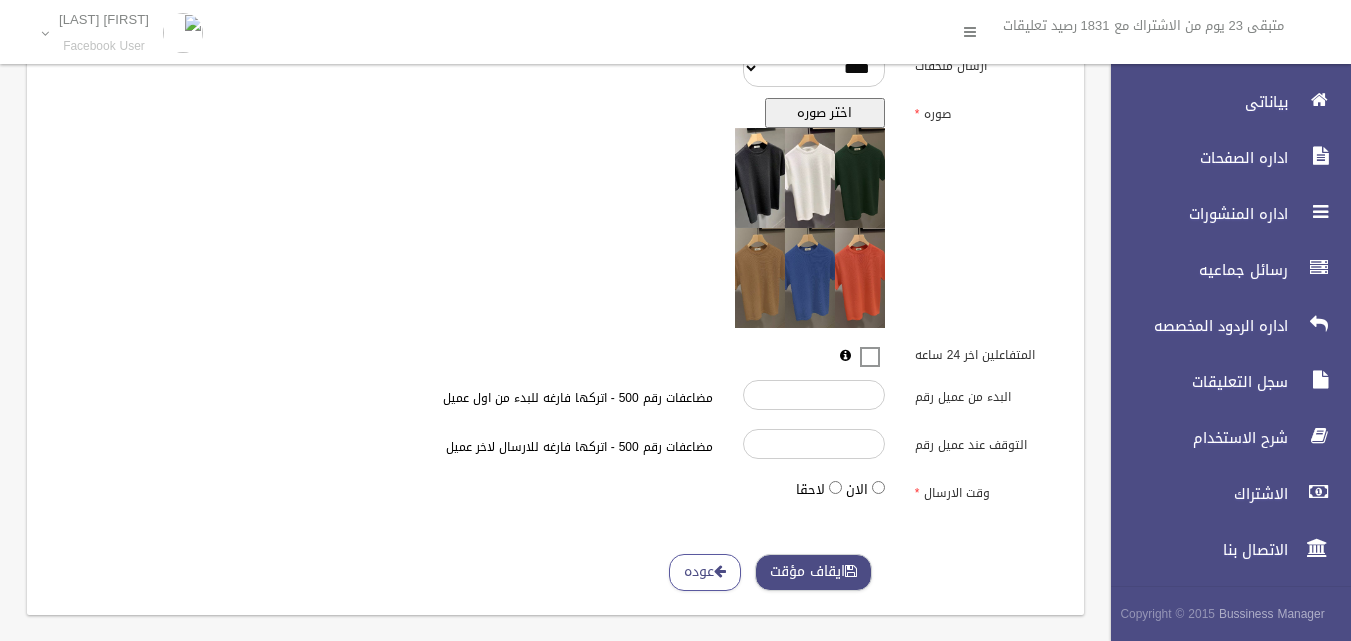 click on "ايقاف مؤقت" at bounding box center (813, 572) 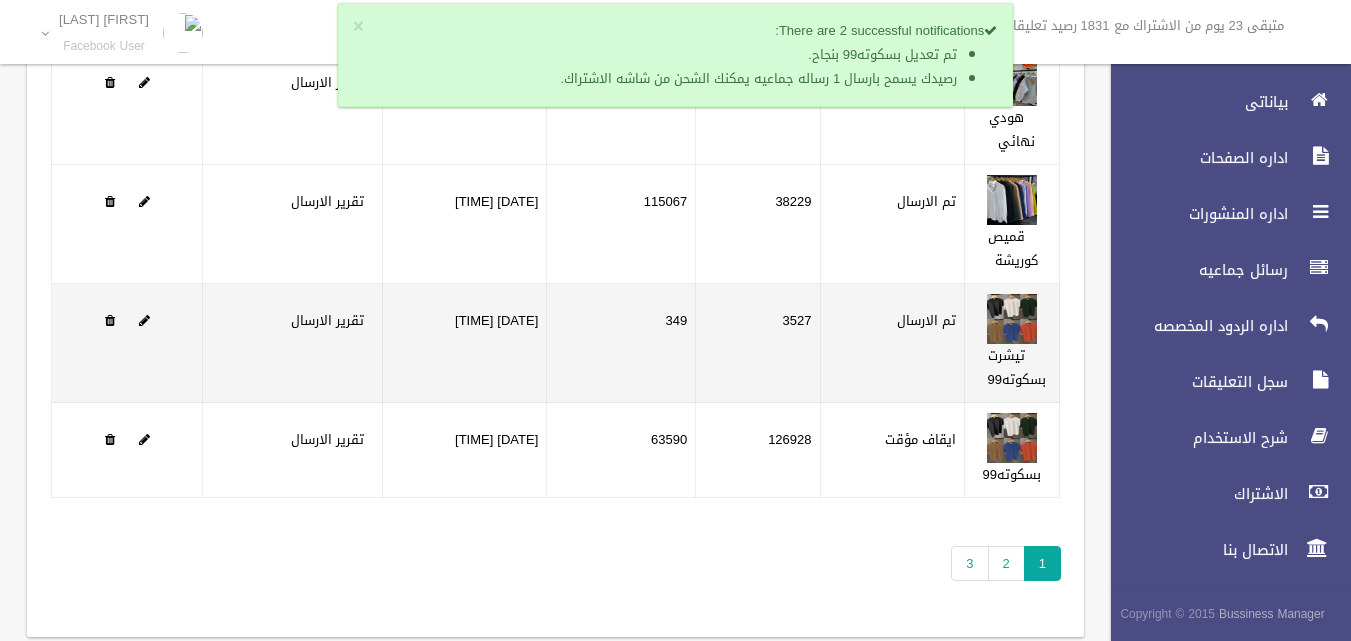 scroll, scrollTop: 344, scrollLeft: 0, axis: vertical 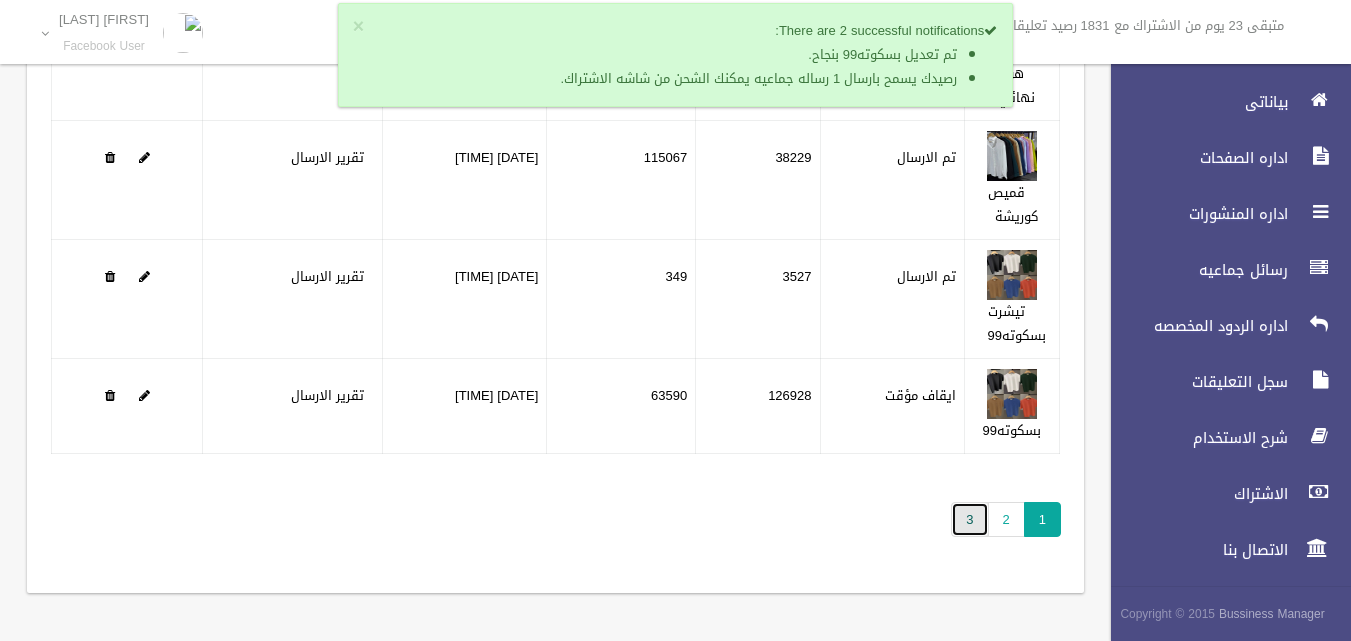 click on "3" at bounding box center [969, 519] 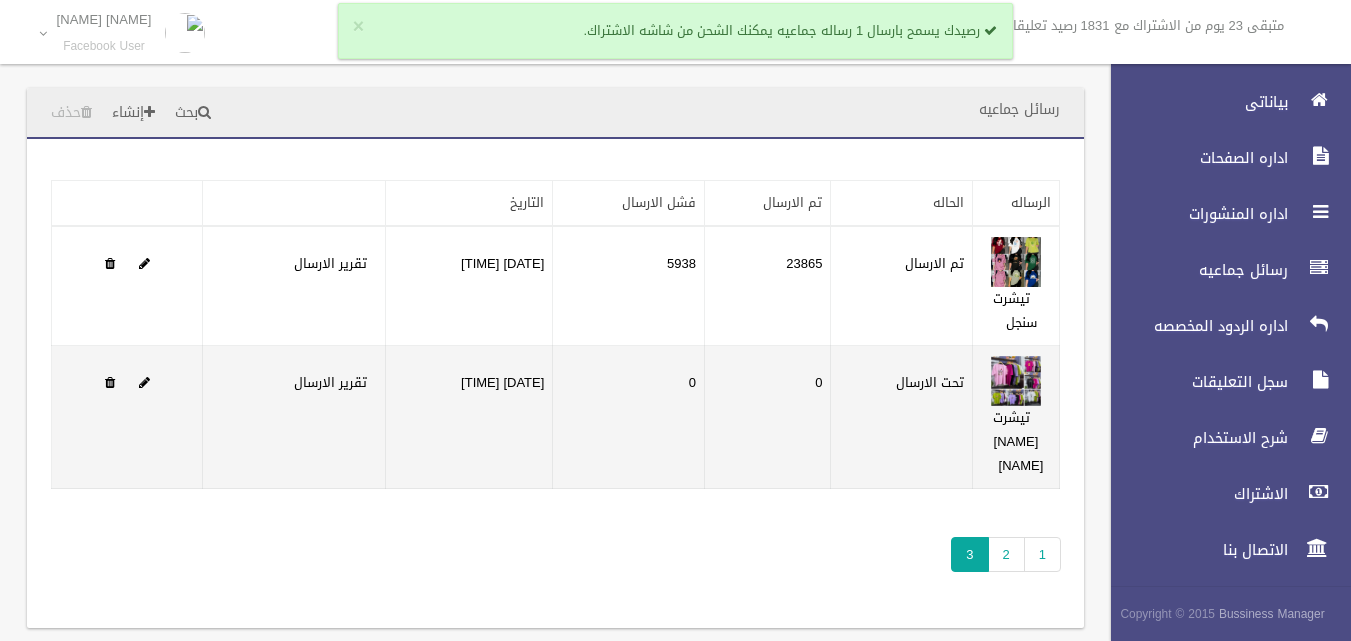 scroll, scrollTop: 0, scrollLeft: 0, axis: both 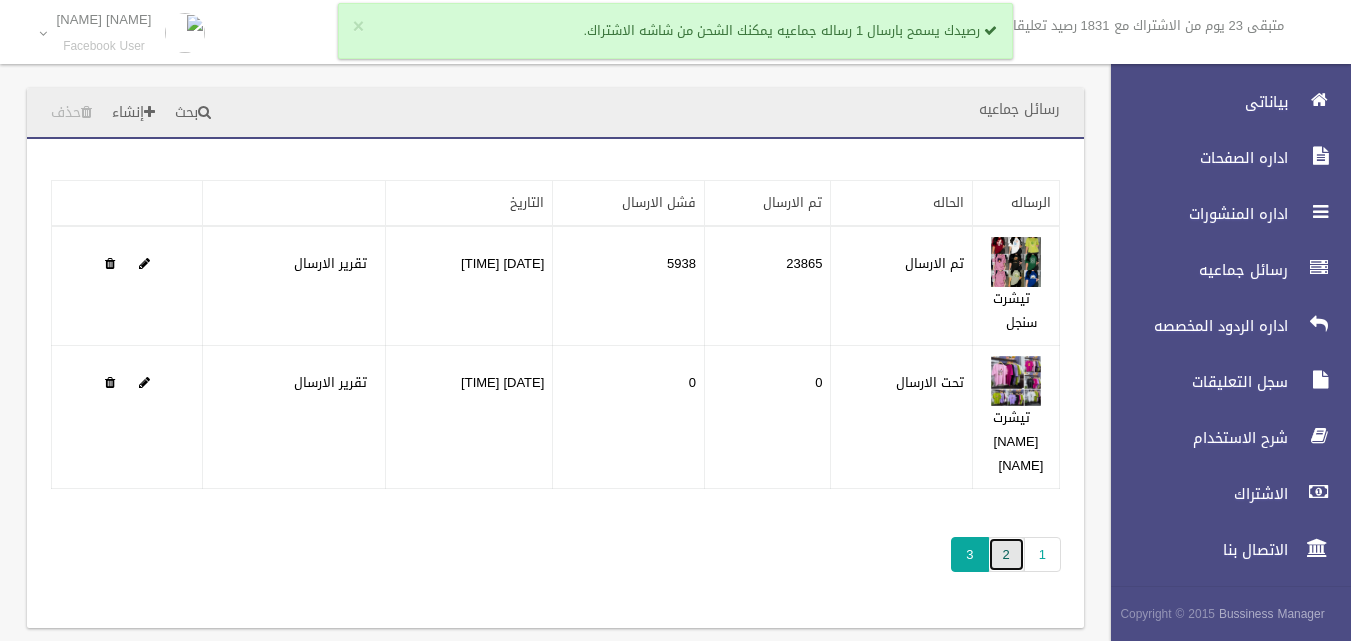 click on "2" at bounding box center (1006, 554) 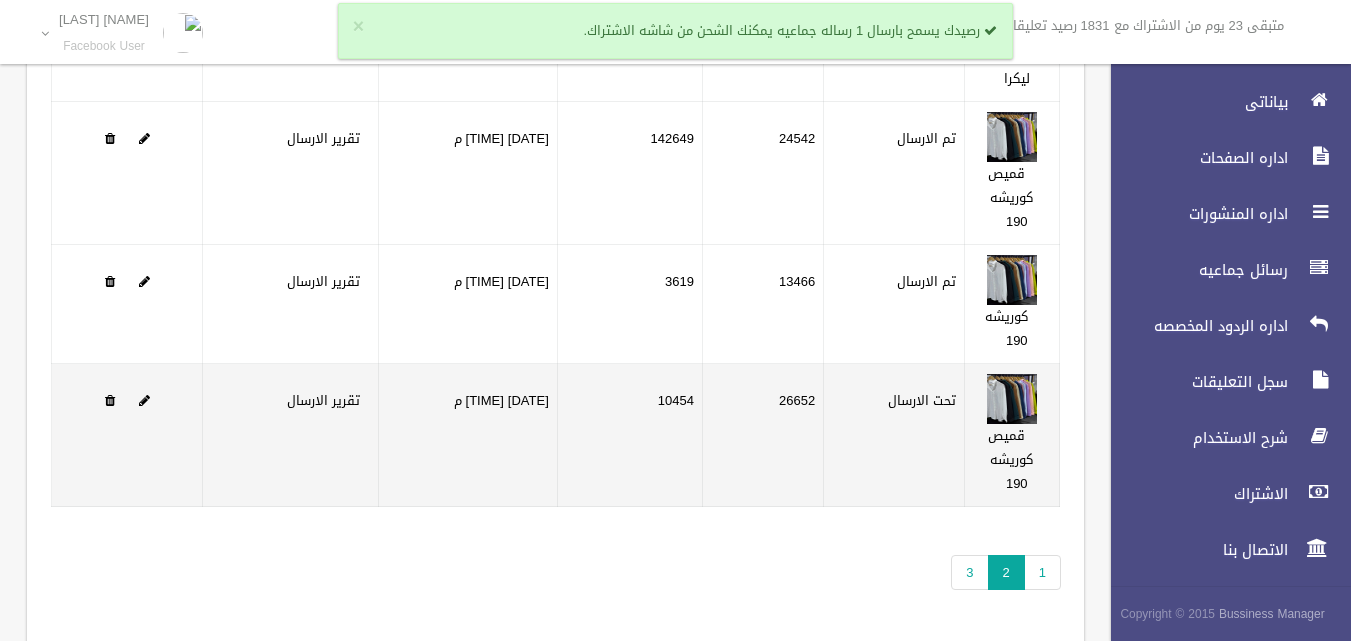 scroll, scrollTop: 392, scrollLeft: 0, axis: vertical 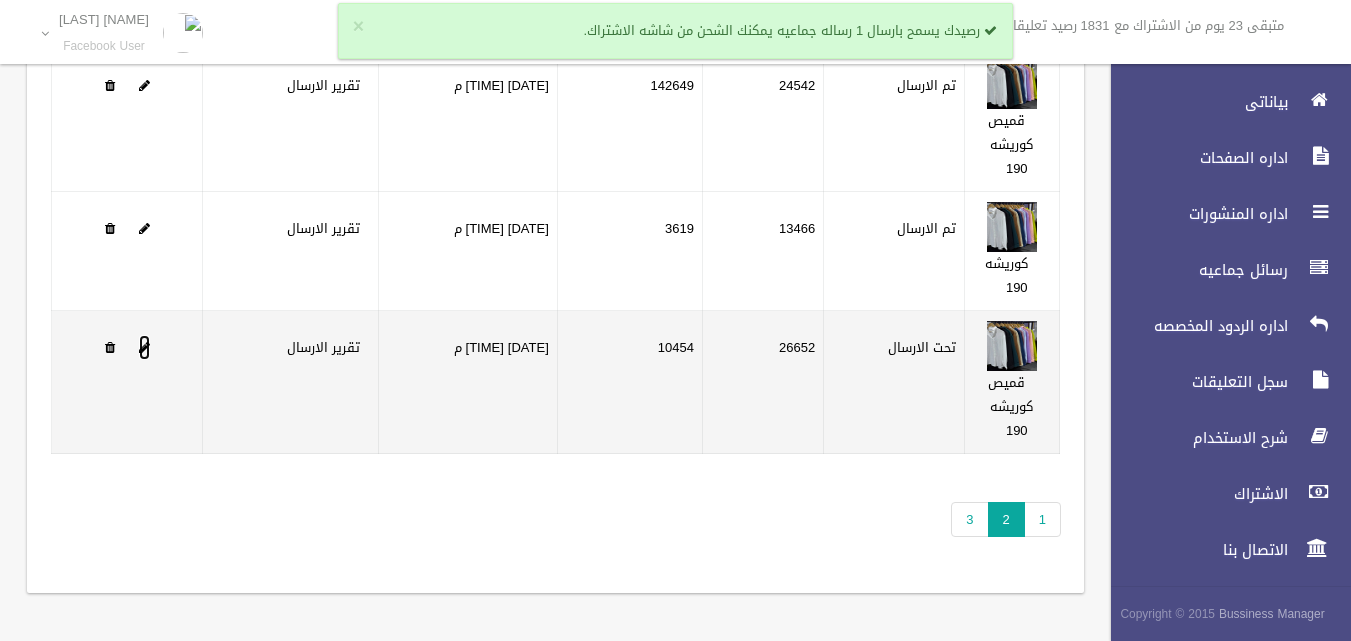 click at bounding box center (144, 347) 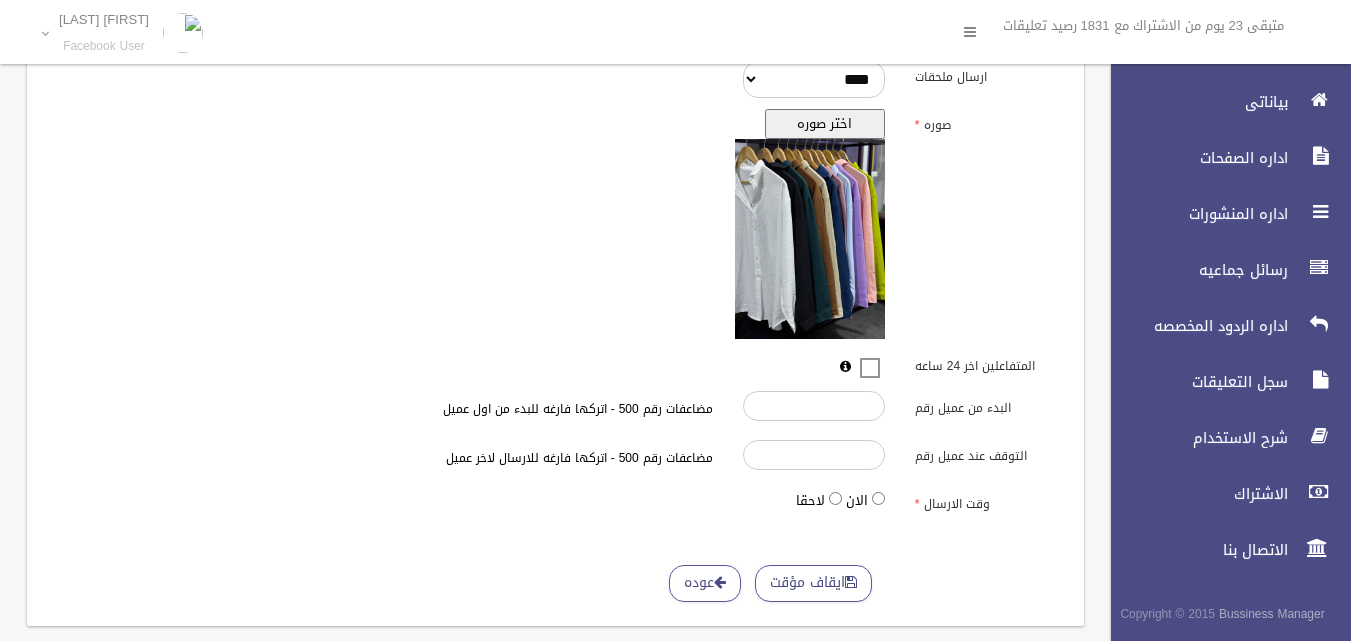 scroll, scrollTop: 650, scrollLeft: 0, axis: vertical 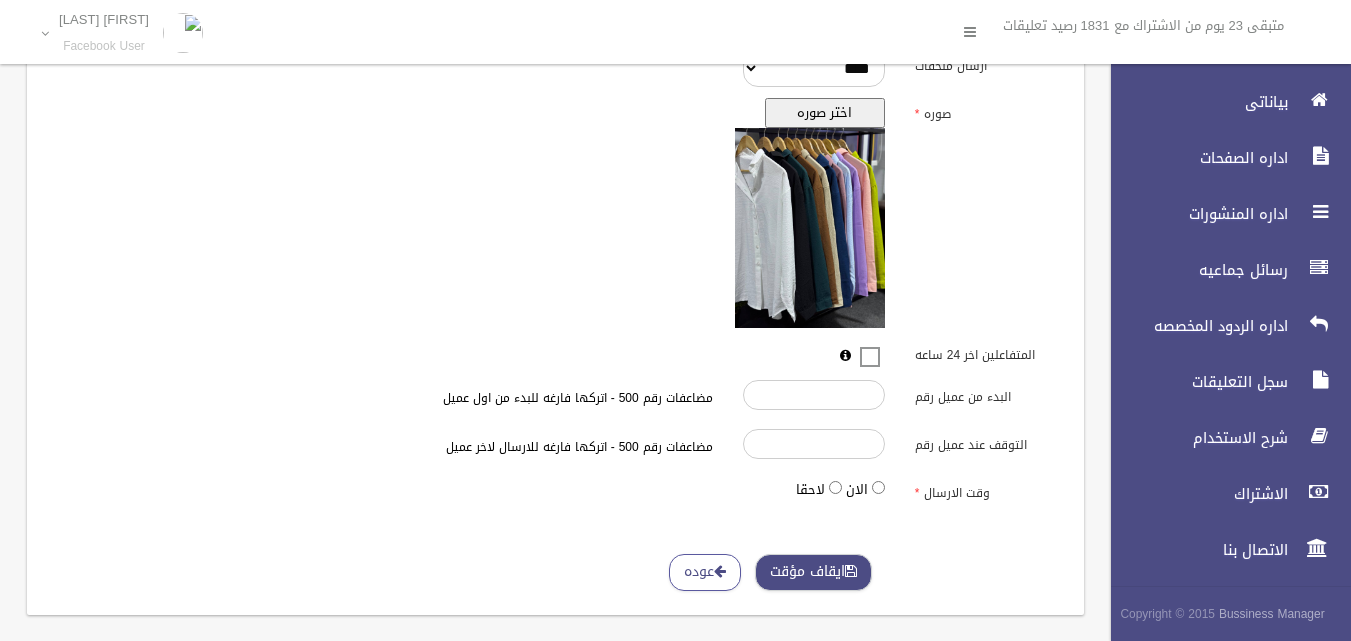 click on "ايقاف مؤقت" at bounding box center [813, 572] 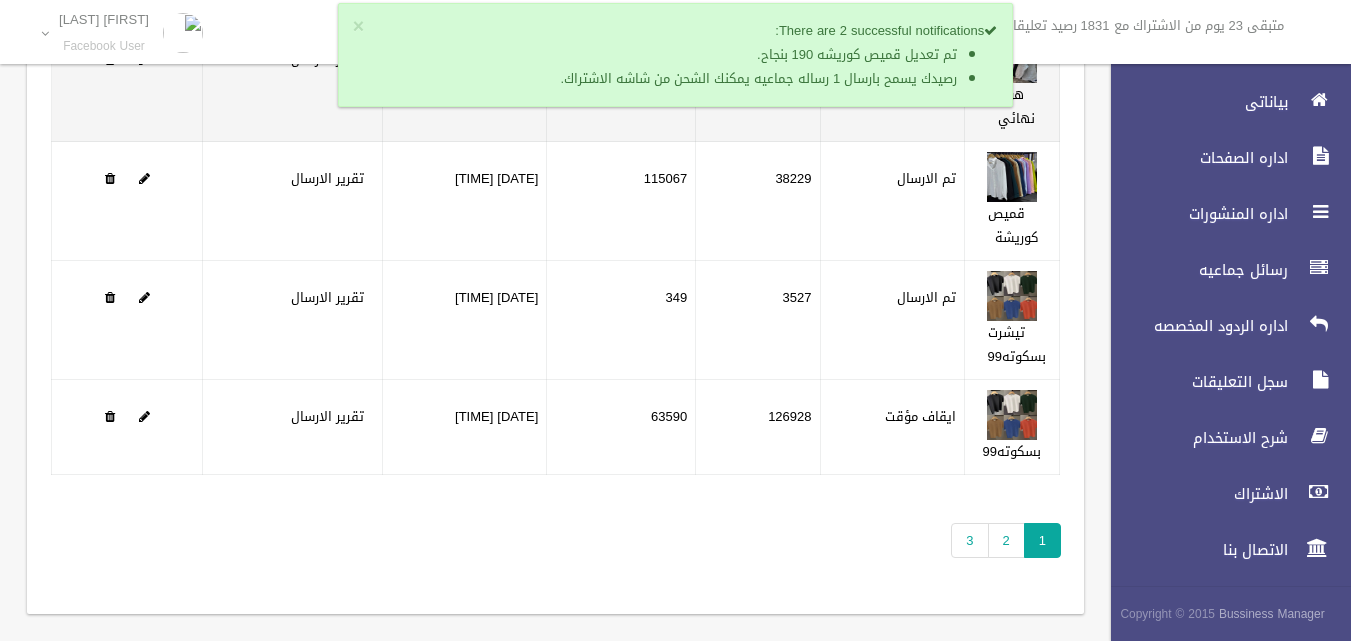 scroll, scrollTop: 344, scrollLeft: 0, axis: vertical 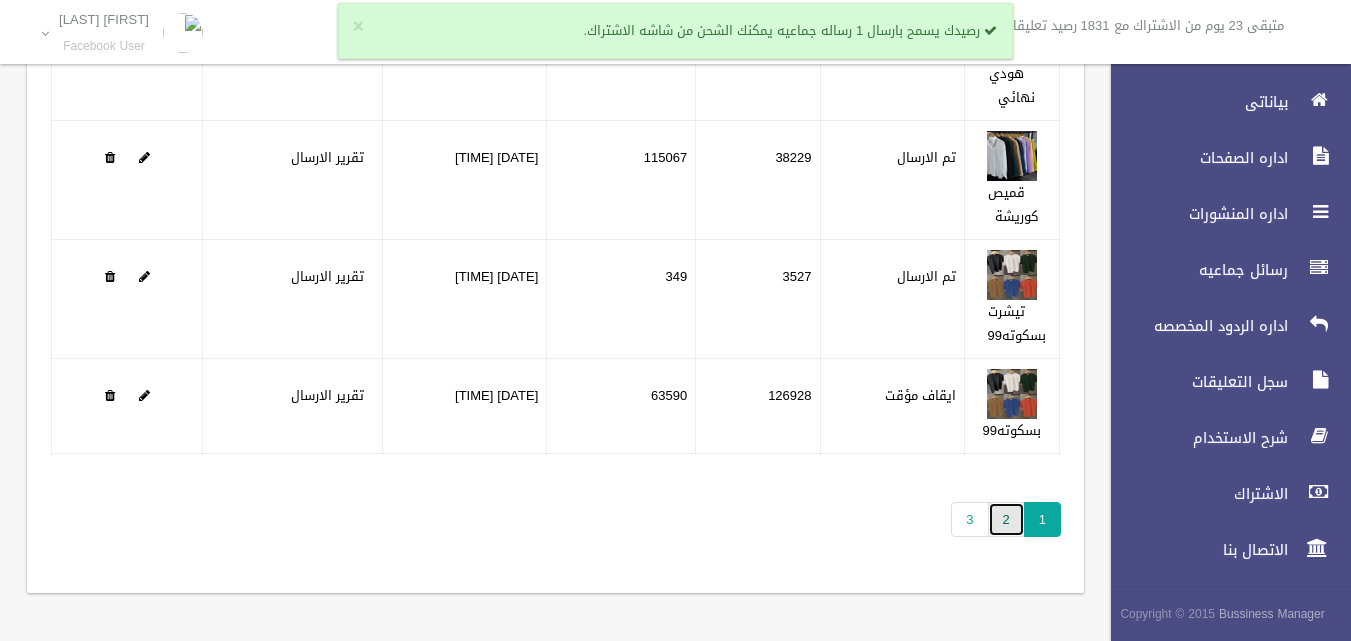 click on "2" at bounding box center [1006, 519] 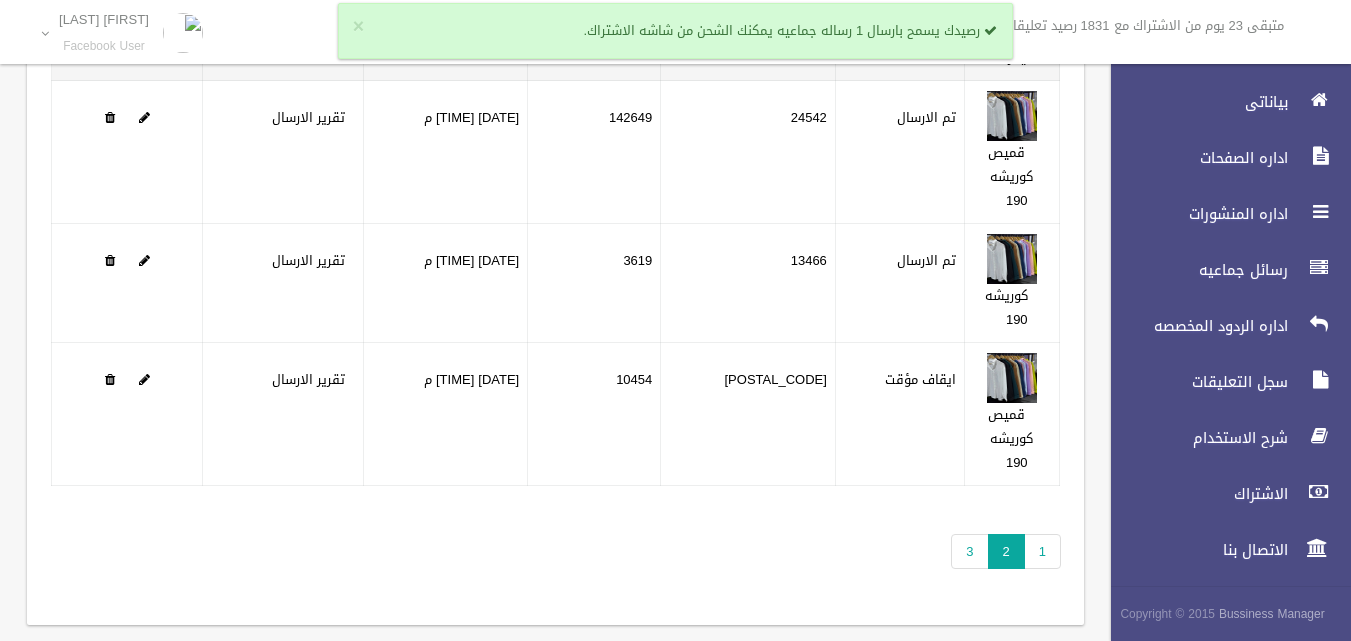scroll, scrollTop: 392, scrollLeft: 0, axis: vertical 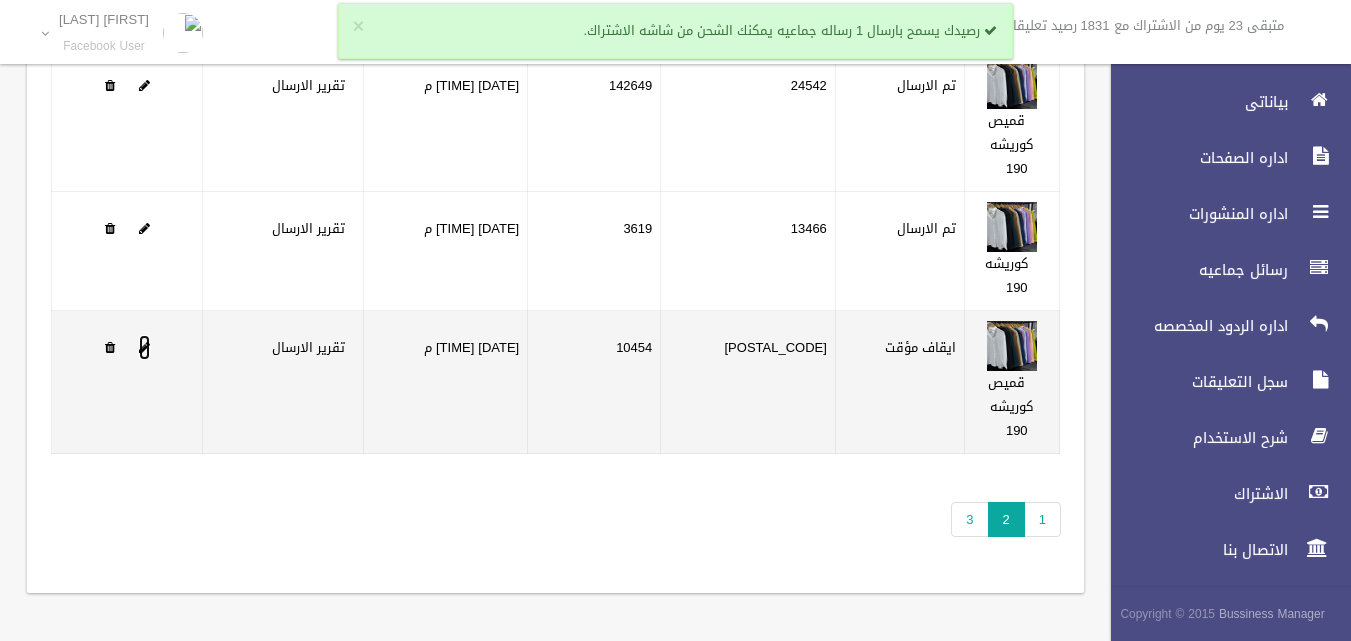 click at bounding box center (144, 347) 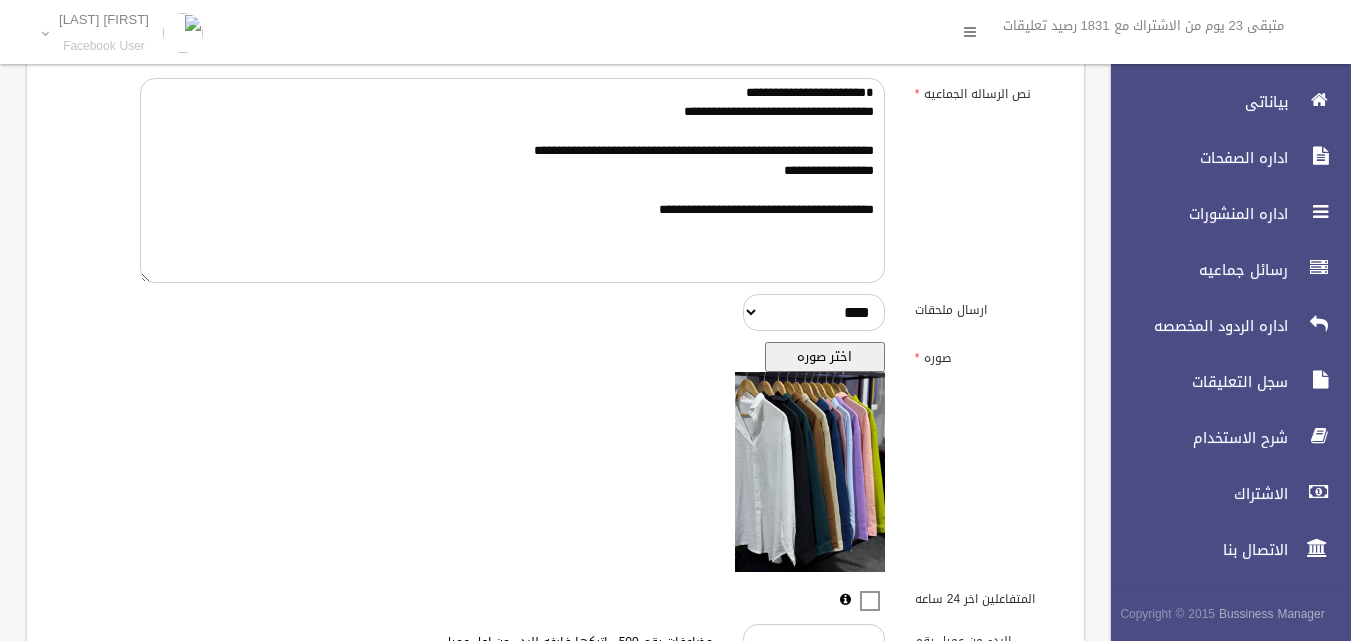 scroll, scrollTop: 650, scrollLeft: 0, axis: vertical 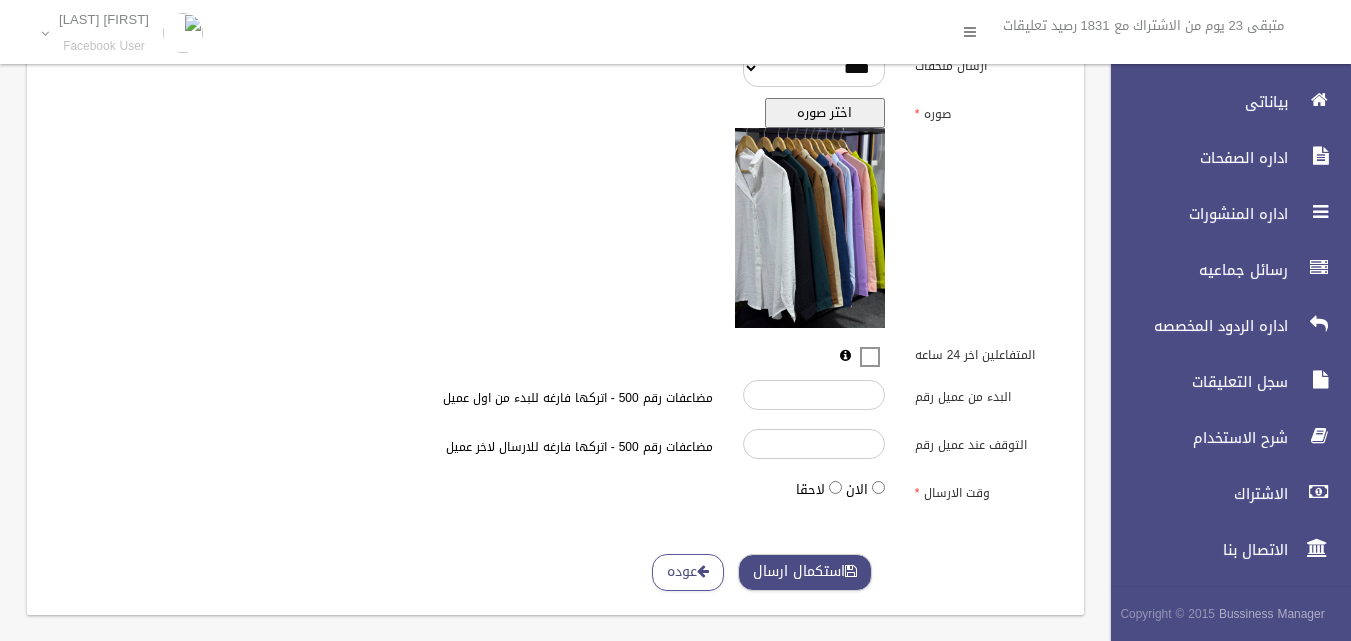 click on "استكمال ارسال" at bounding box center [805, 572] 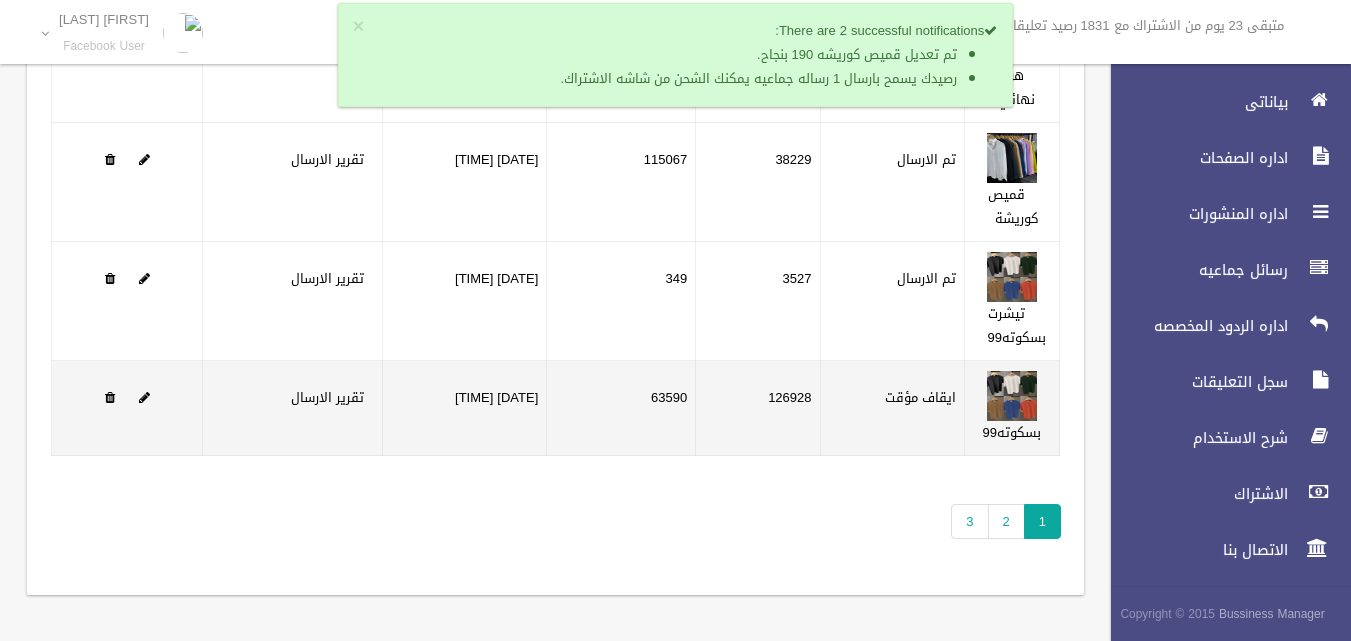 scroll, scrollTop: 344, scrollLeft: 0, axis: vertical 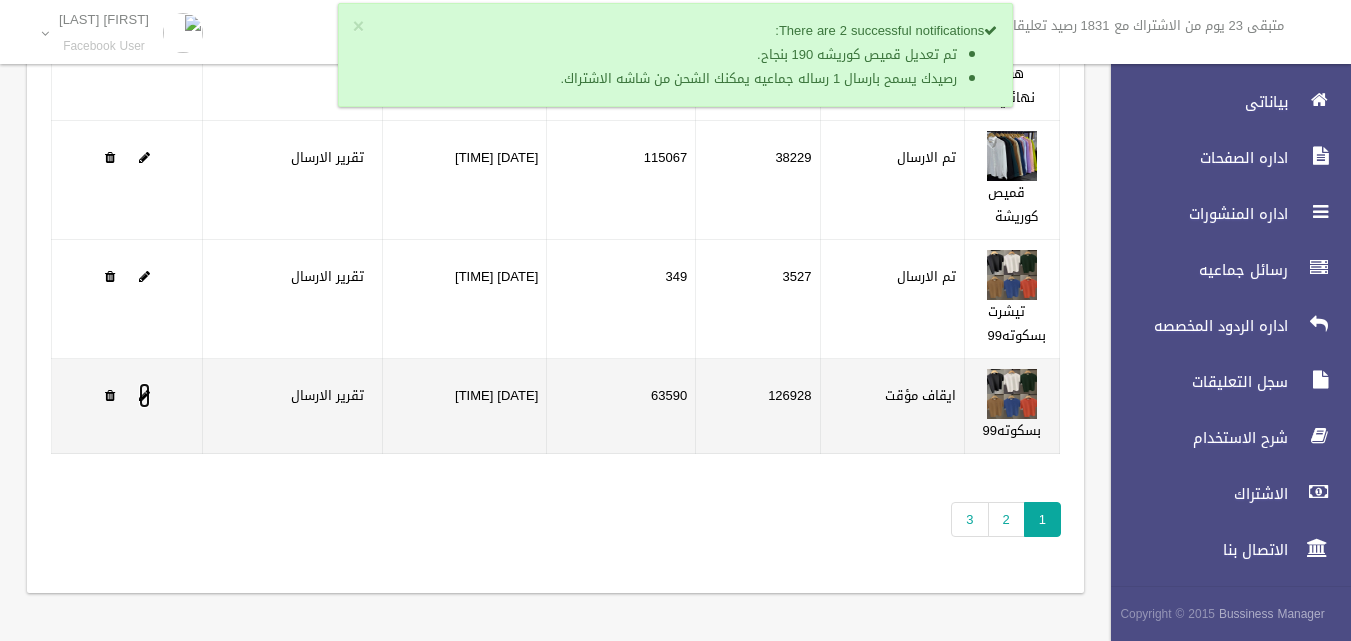 click at bounding box center [144, 395] 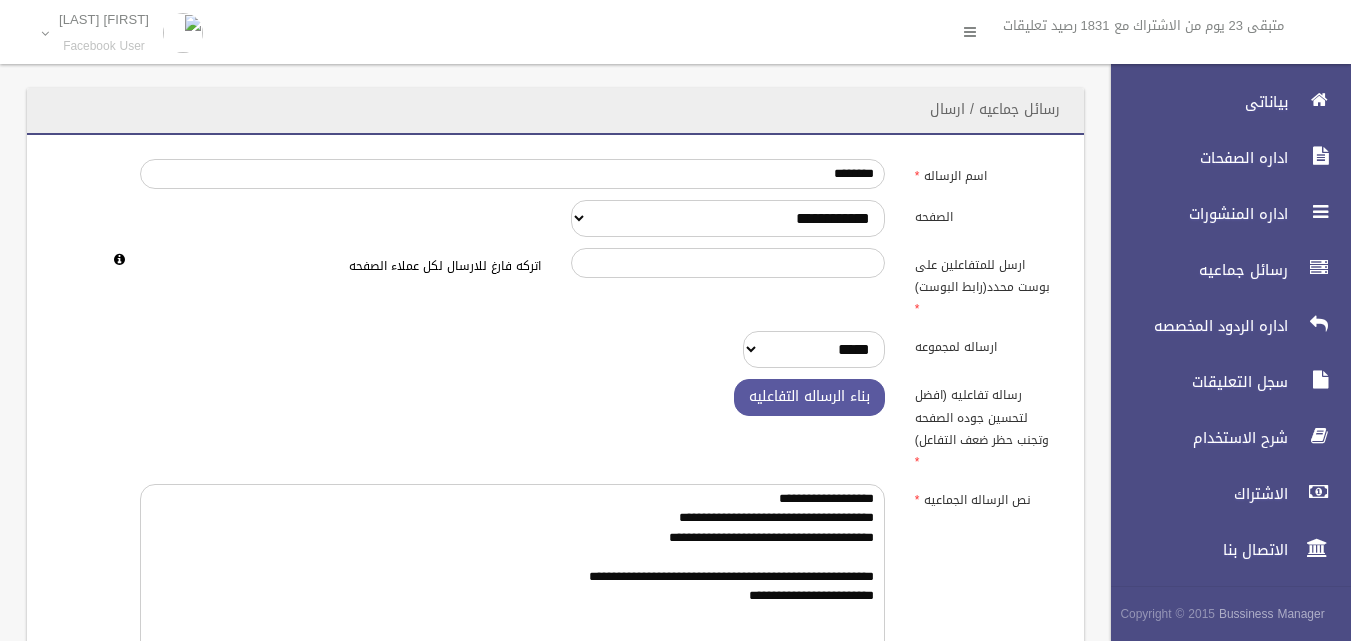 scroll, scrollTop: 650, scrollLeft: 0, axis: vertical 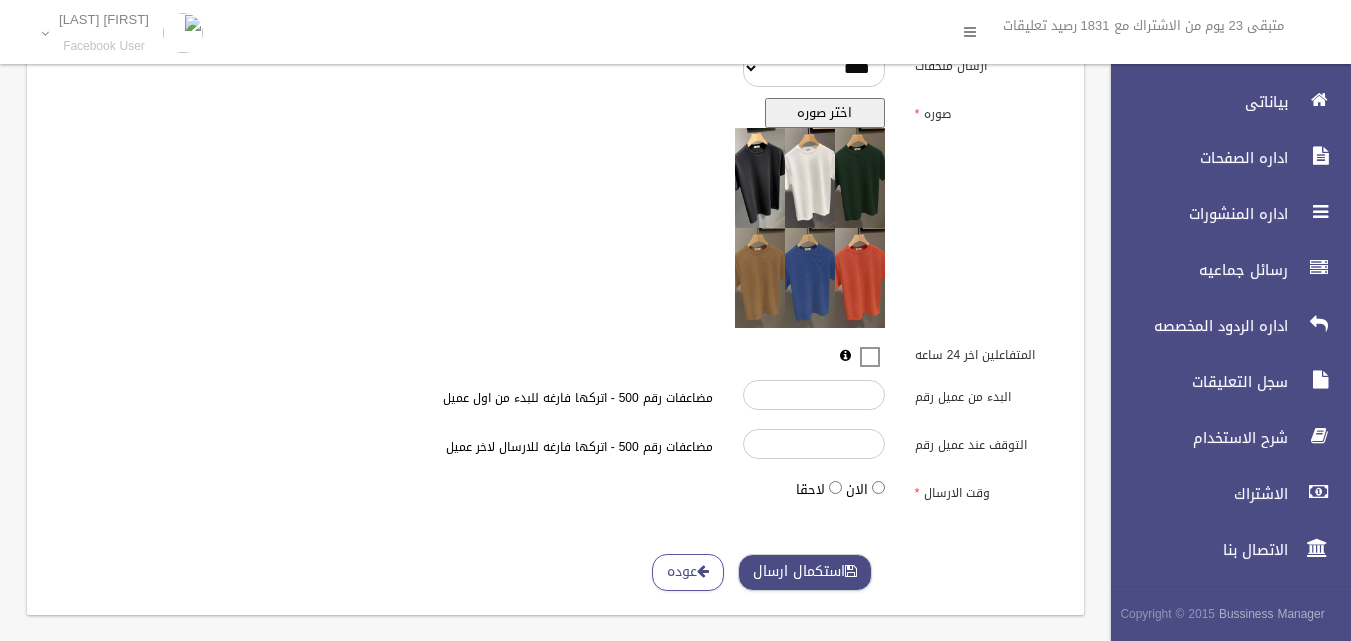 click on "استكمال ارسال" at bounding box center (805, 572) 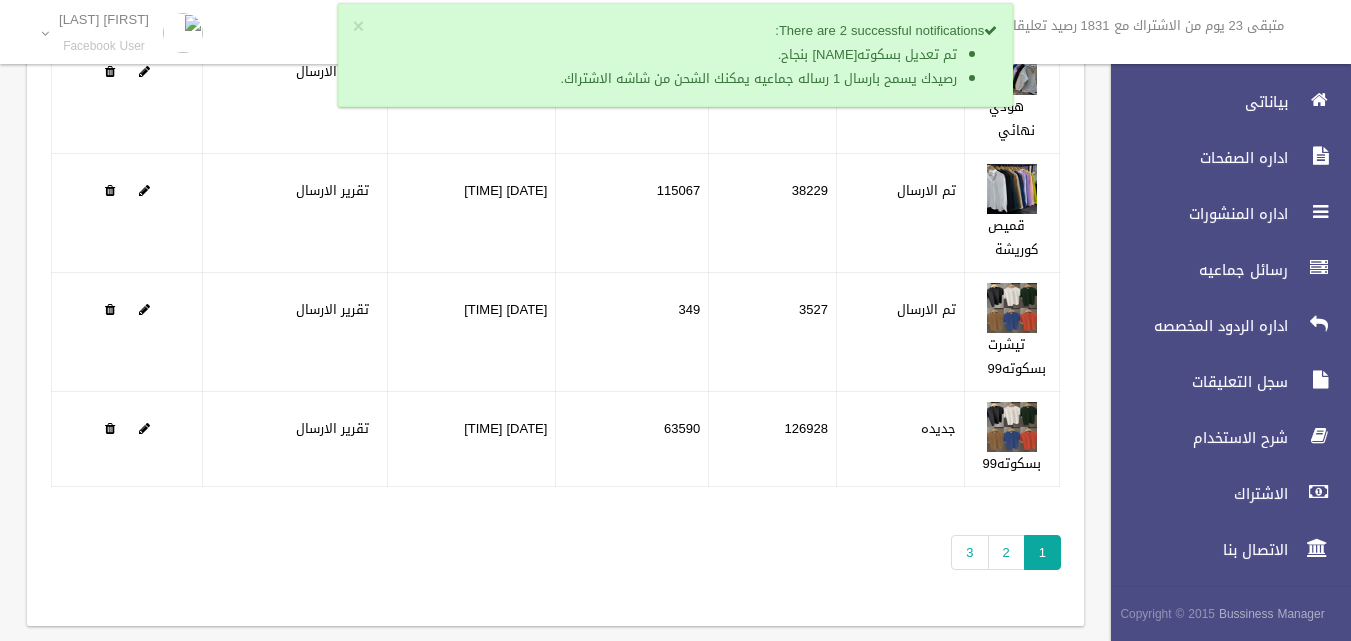 scroll, scrollTop: 344, scrollLeft: 0, axis: vertical 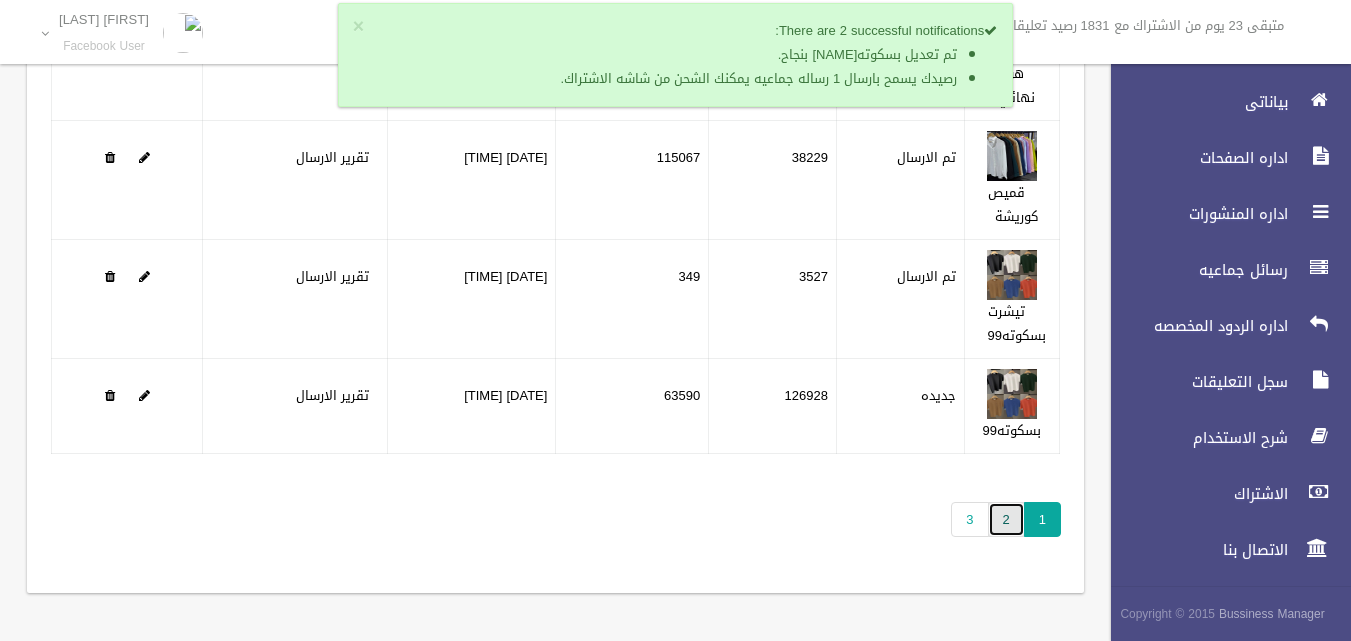 click on "2" at bounding box center (1006, 519) 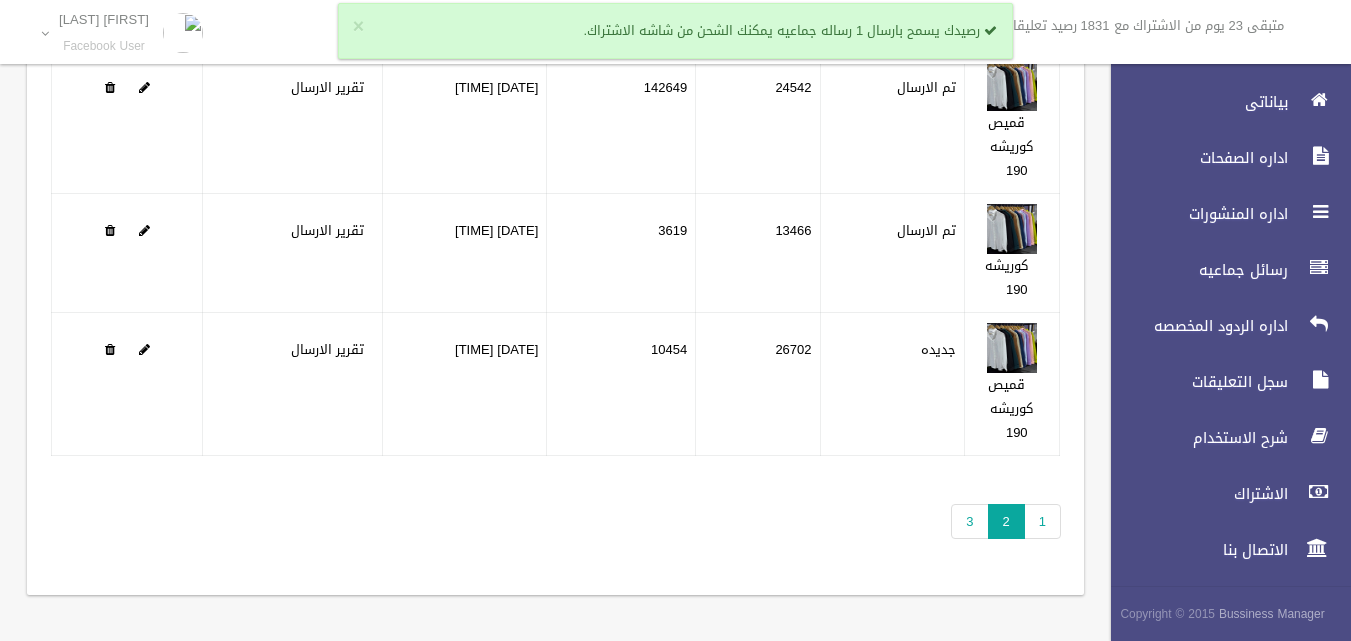 scroll, scrollTop: 392, scrollLeft: 0, axis: vertical 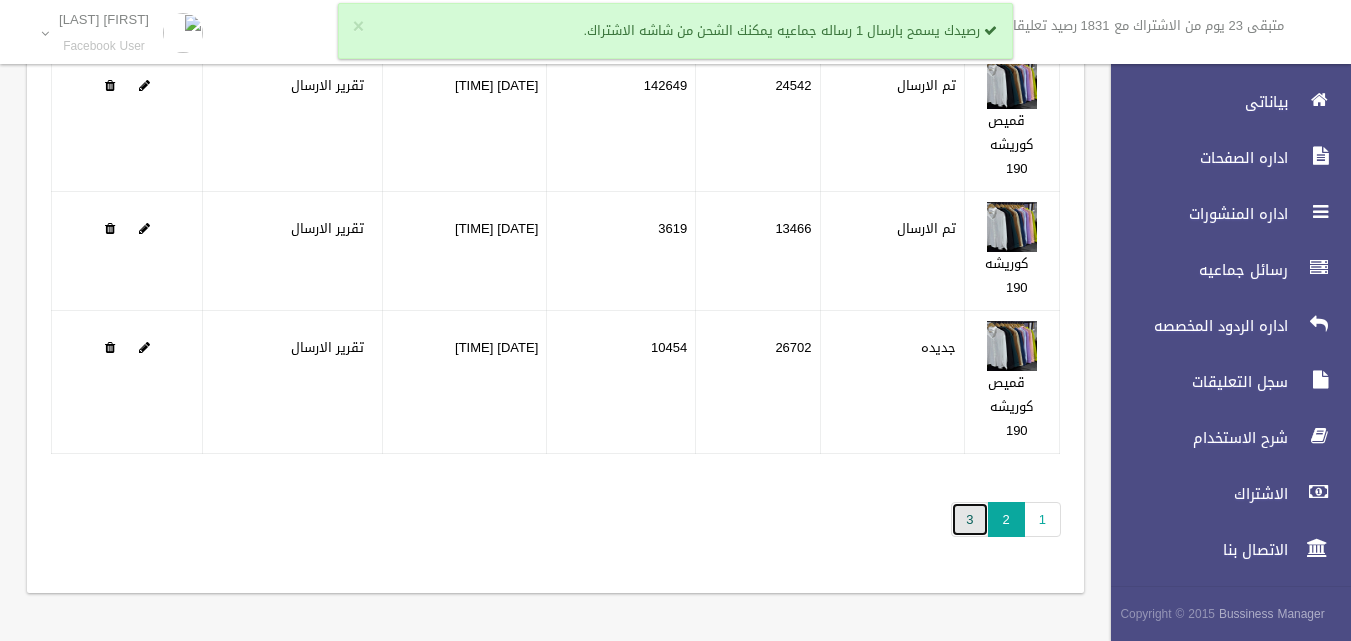 click on "3" at bounding box center (969, 519) 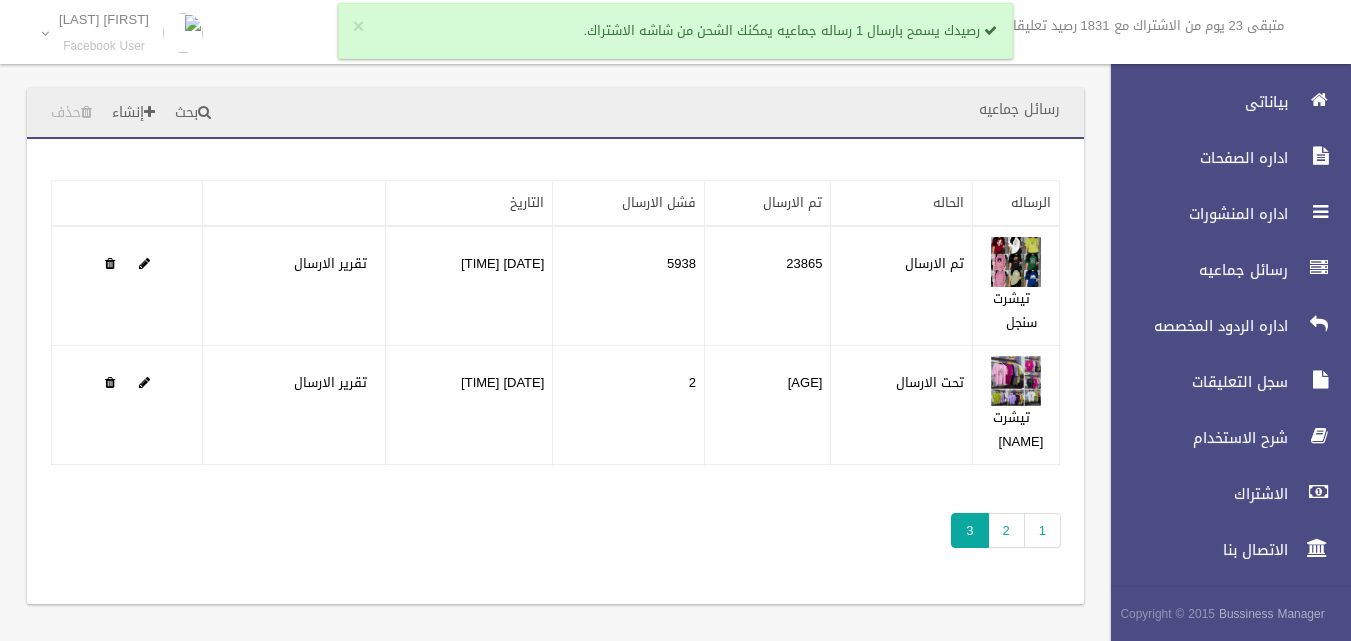scroll, scrollTop: 0, scrollLeft: 0, axis: both 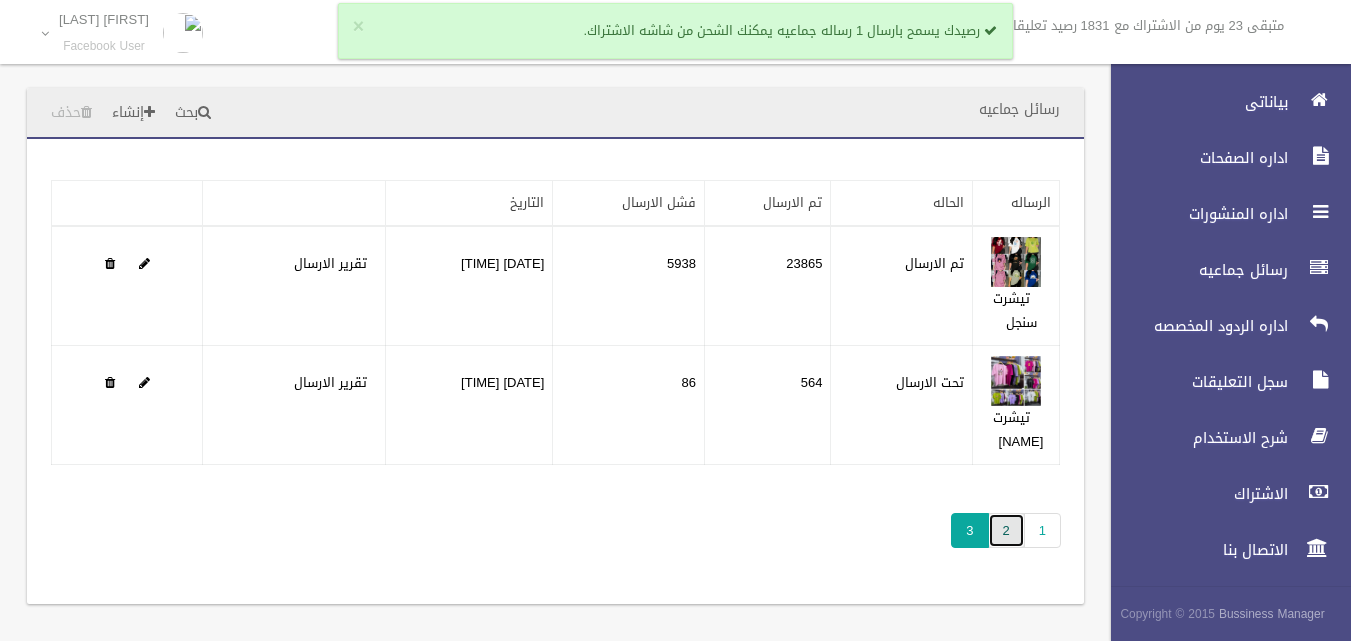click on "2" at bounding box center (1006, 530) 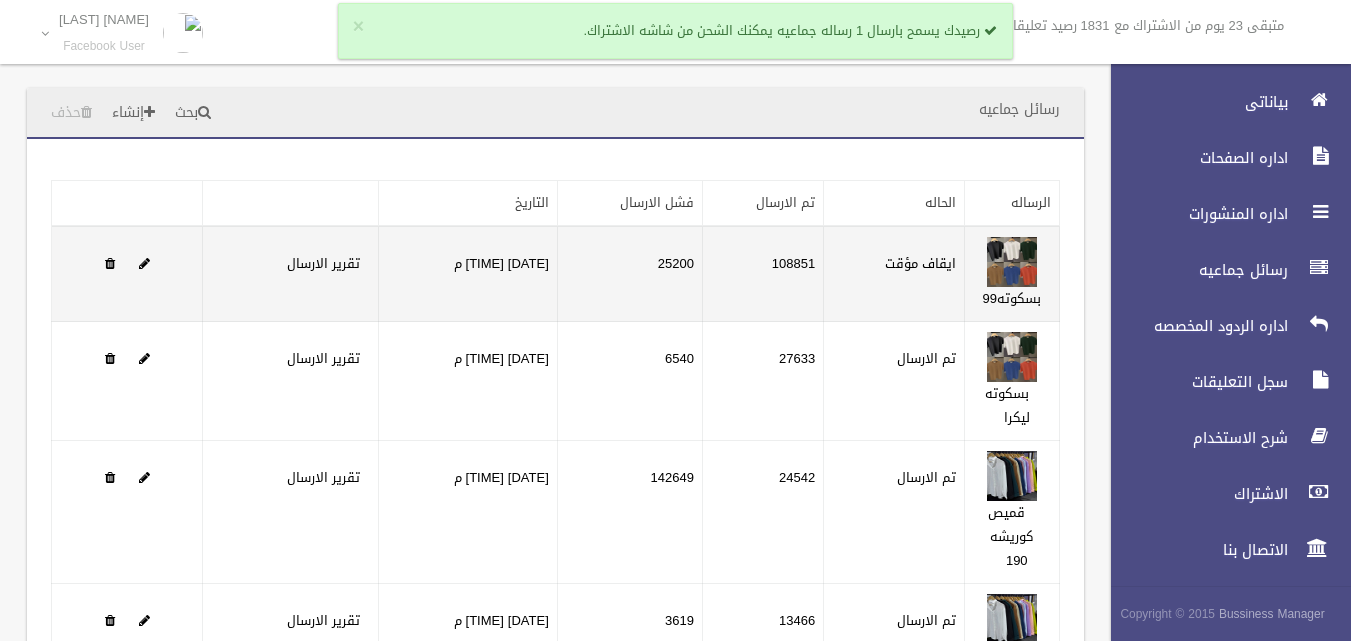 scroll, scrollTop: 0, scrollLeft: 0, axis: both 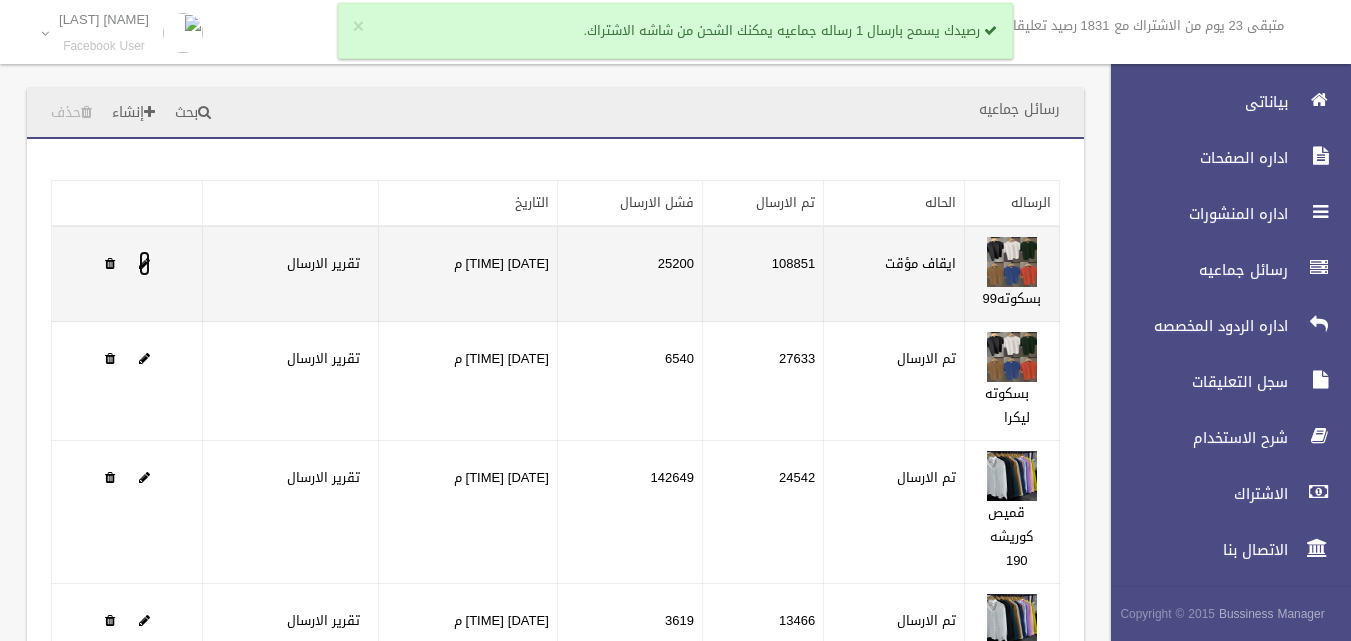 click at bounding box center [144, 263] 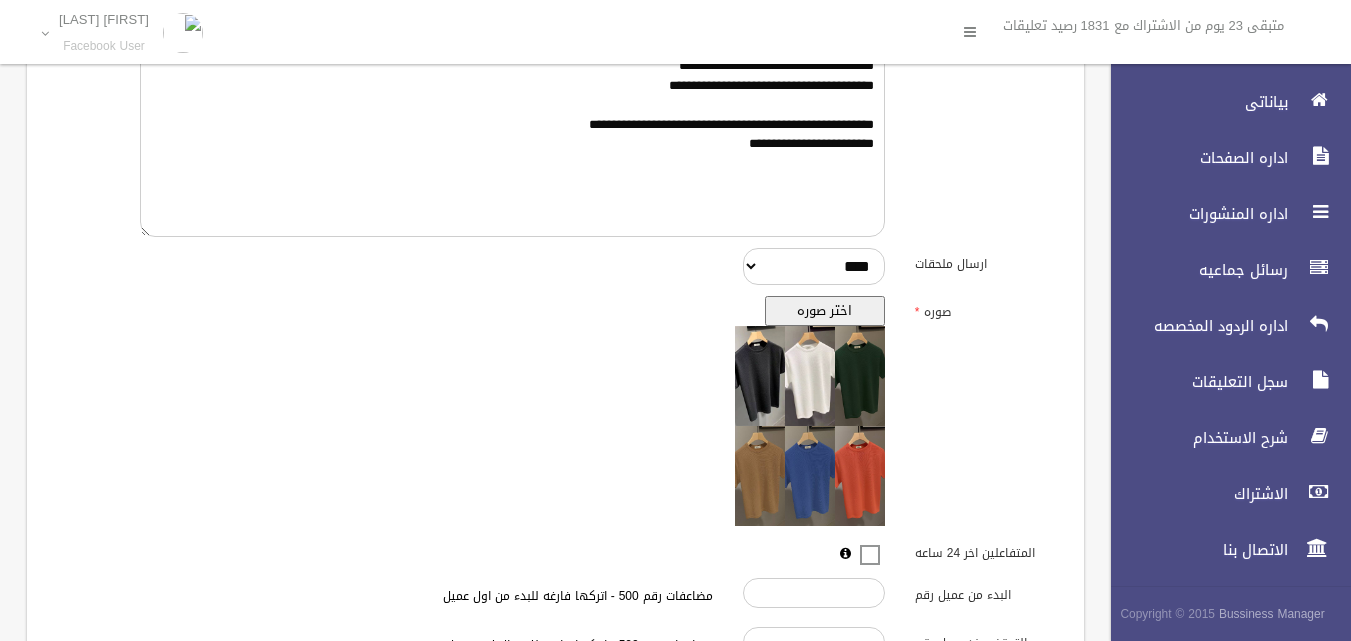 scroll, scrollTop: 650, scrollLeft: 0, axis: vertical 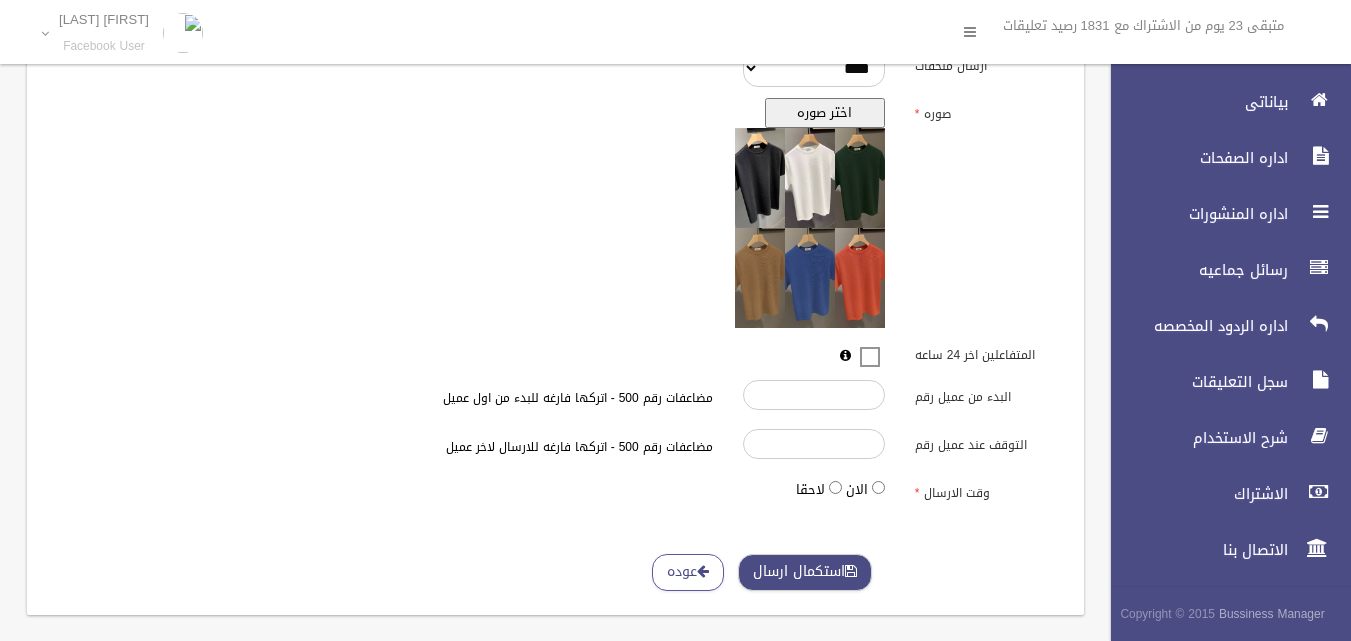 click on "استكمال ارسال" at bounding box center (805, 572) 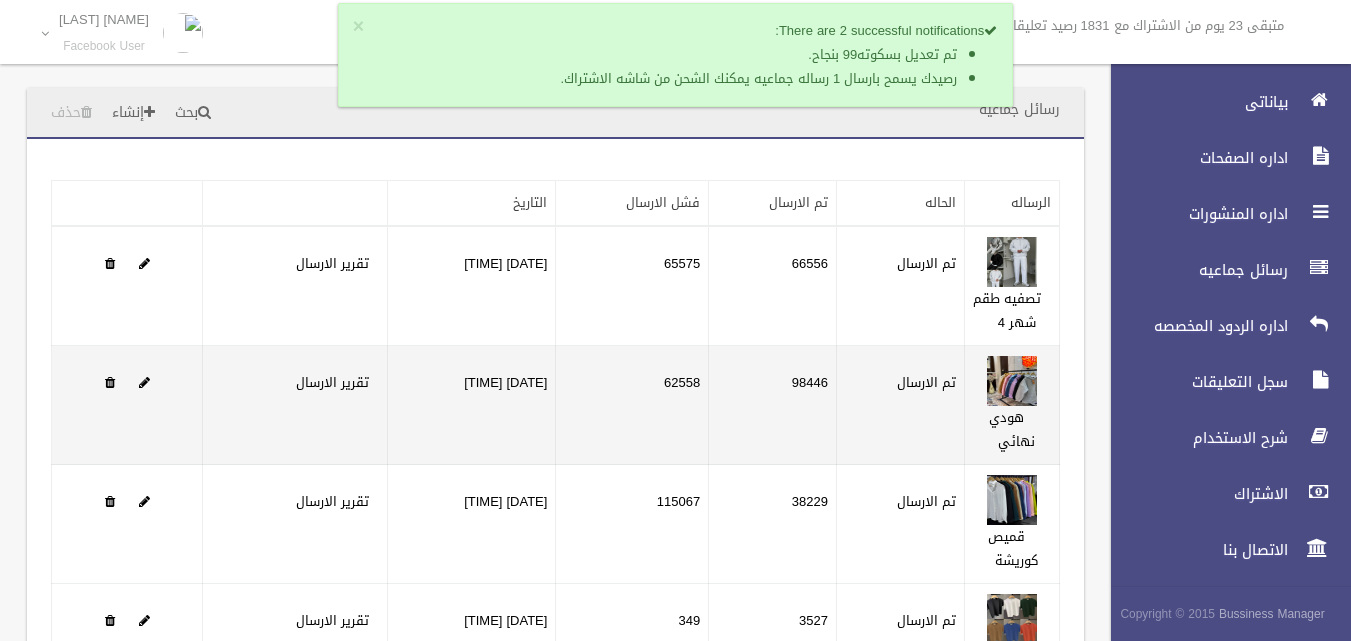 scroll, scrollTop: 344, scrollLeft: 0, axis: vertical 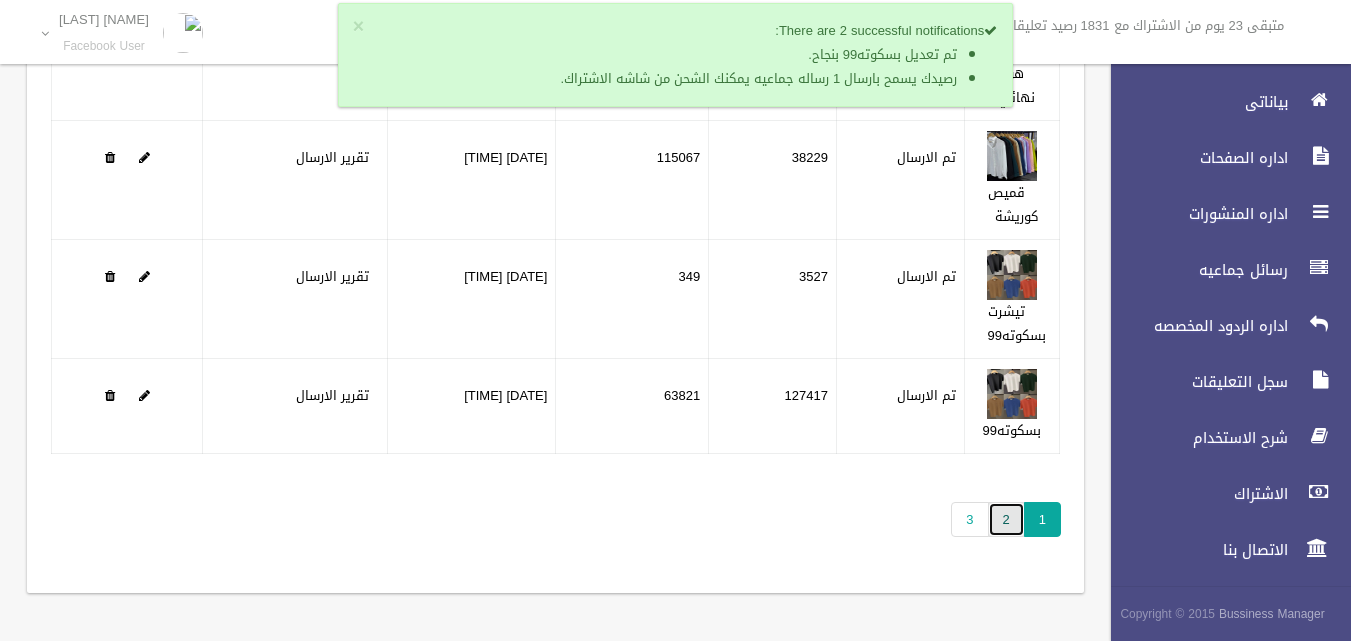 click on "2" at bounding box center (1006, 519) 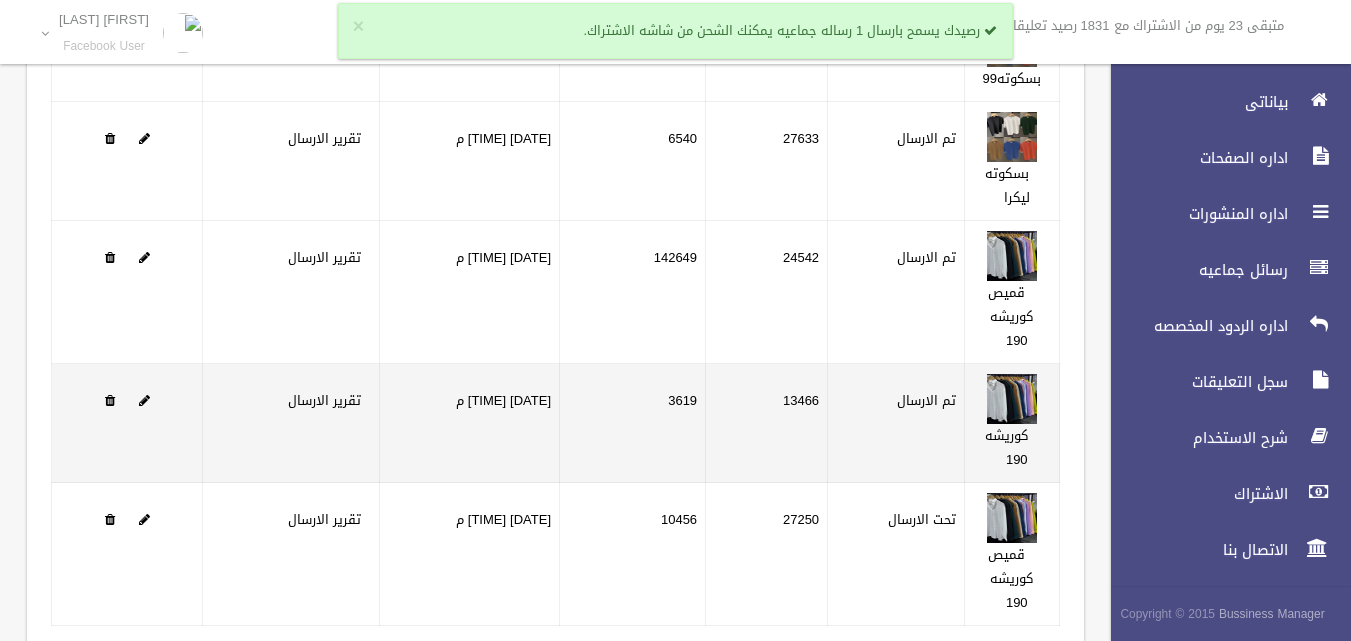scroll, scrollTop: 0, scrollLeft: 0, axis: both 